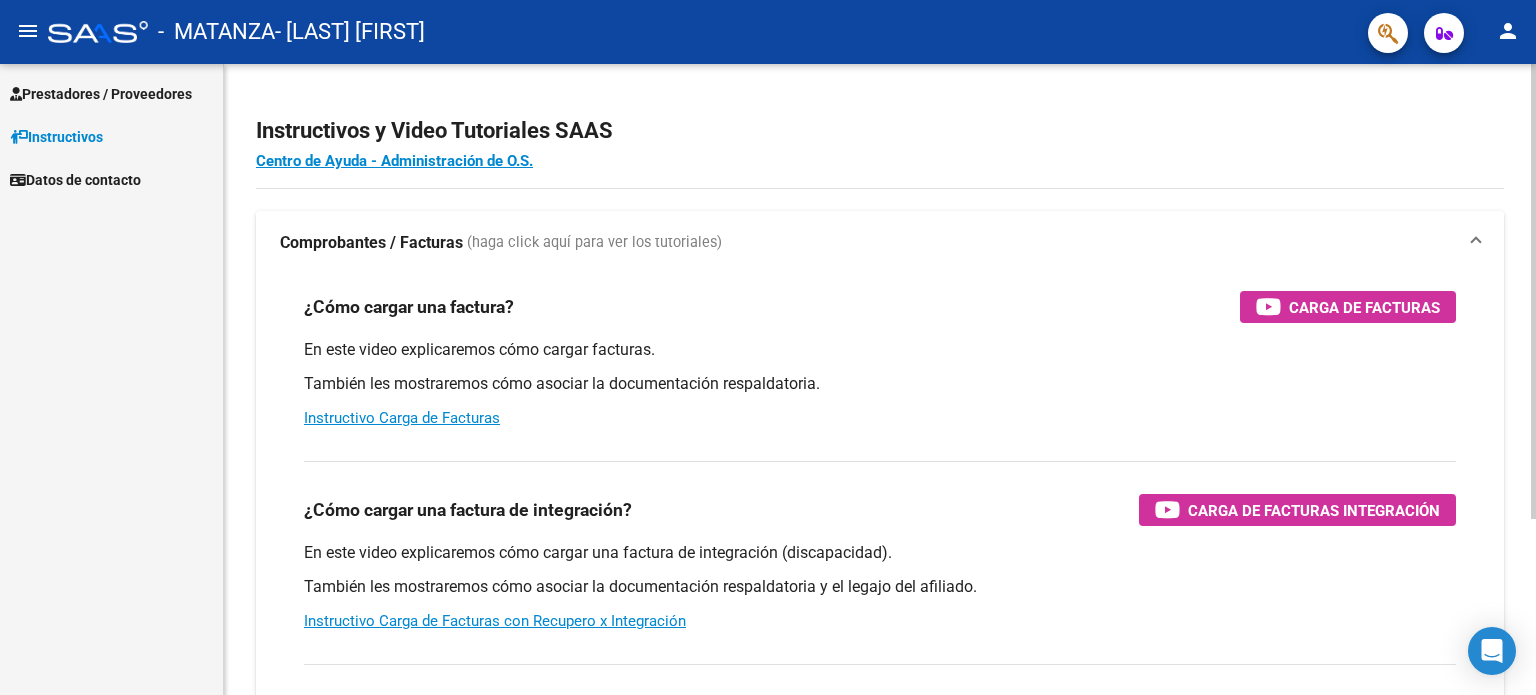 scroll, scrollTop: 0, scrollLeft: 0, axis: both 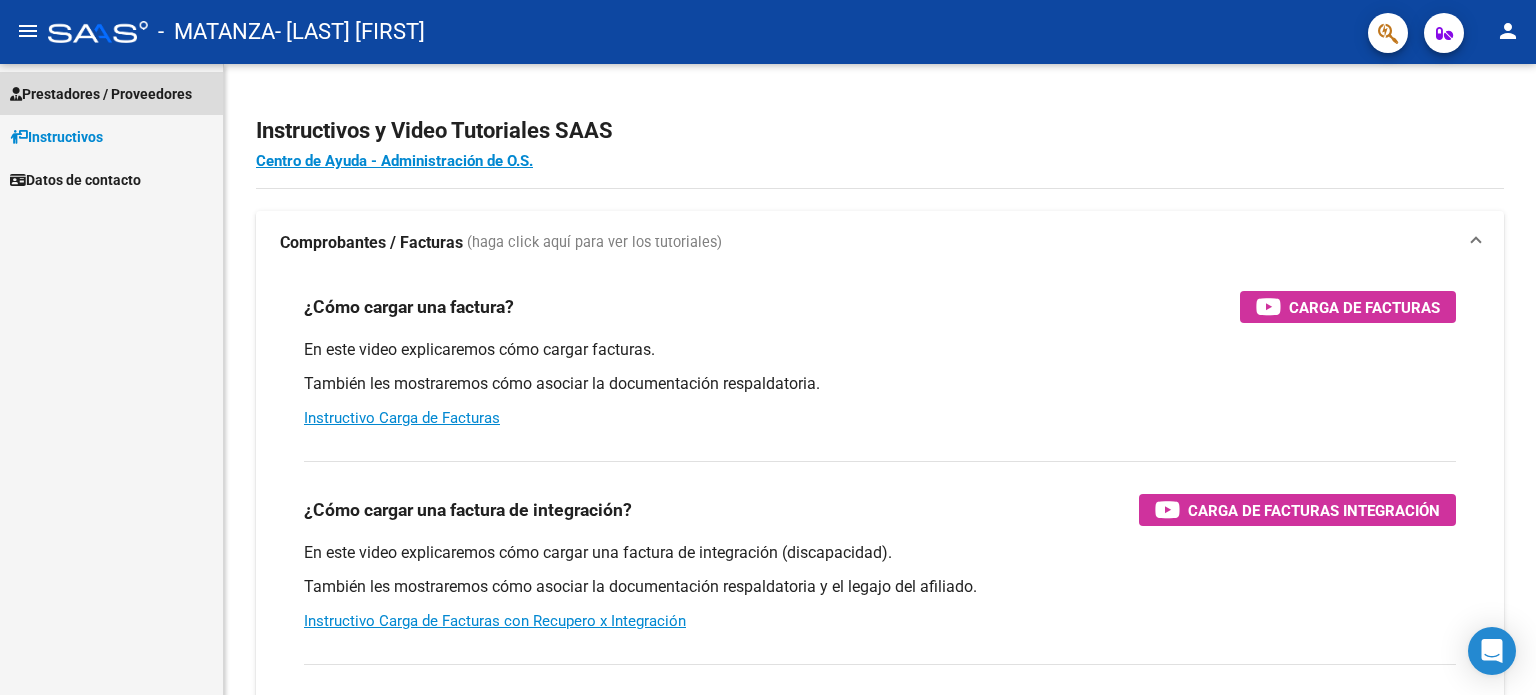 click on "Prestadores / Proveedores" at bounding box center (101, 94) 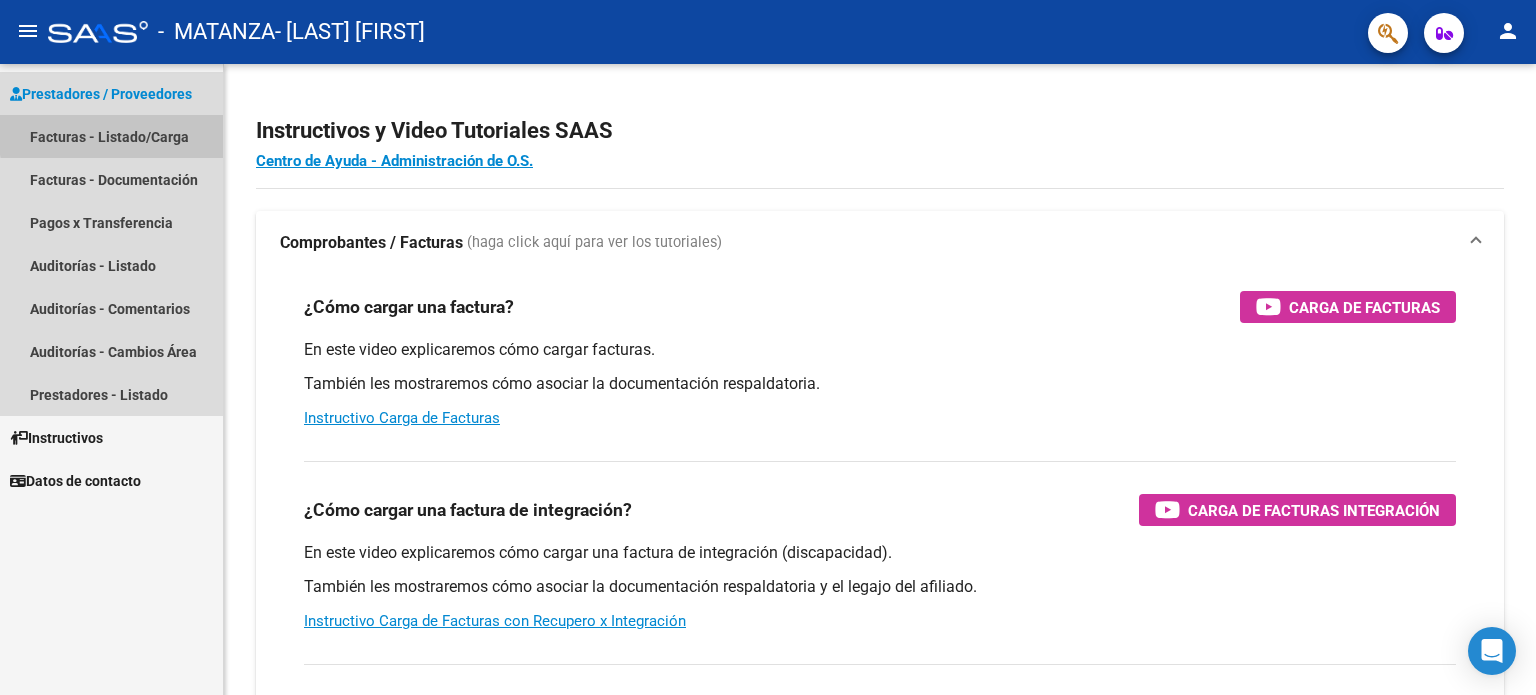 click on "Facturas - Listado/Carga" at bounding box center (111, 136) 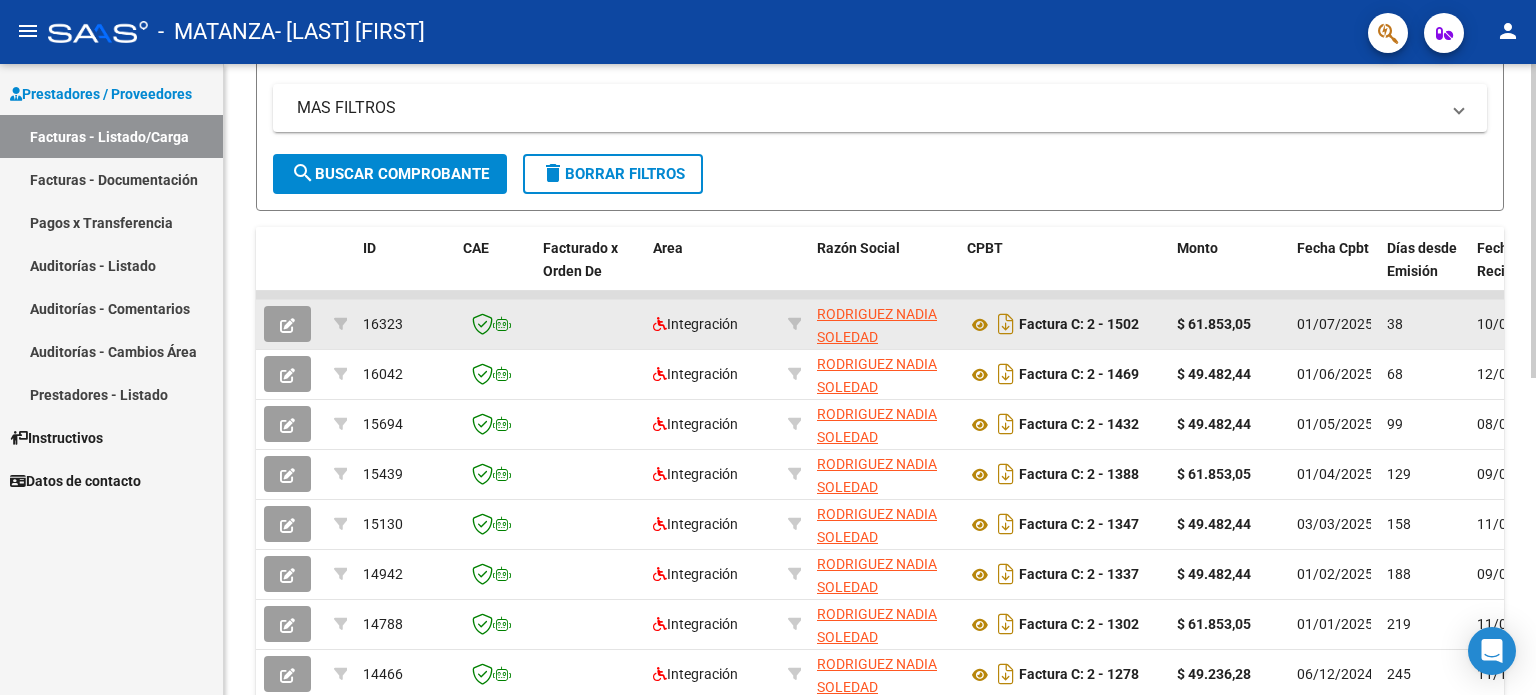 scroll, scrollTop: 638, scrollLeft: 0, axis: vertical 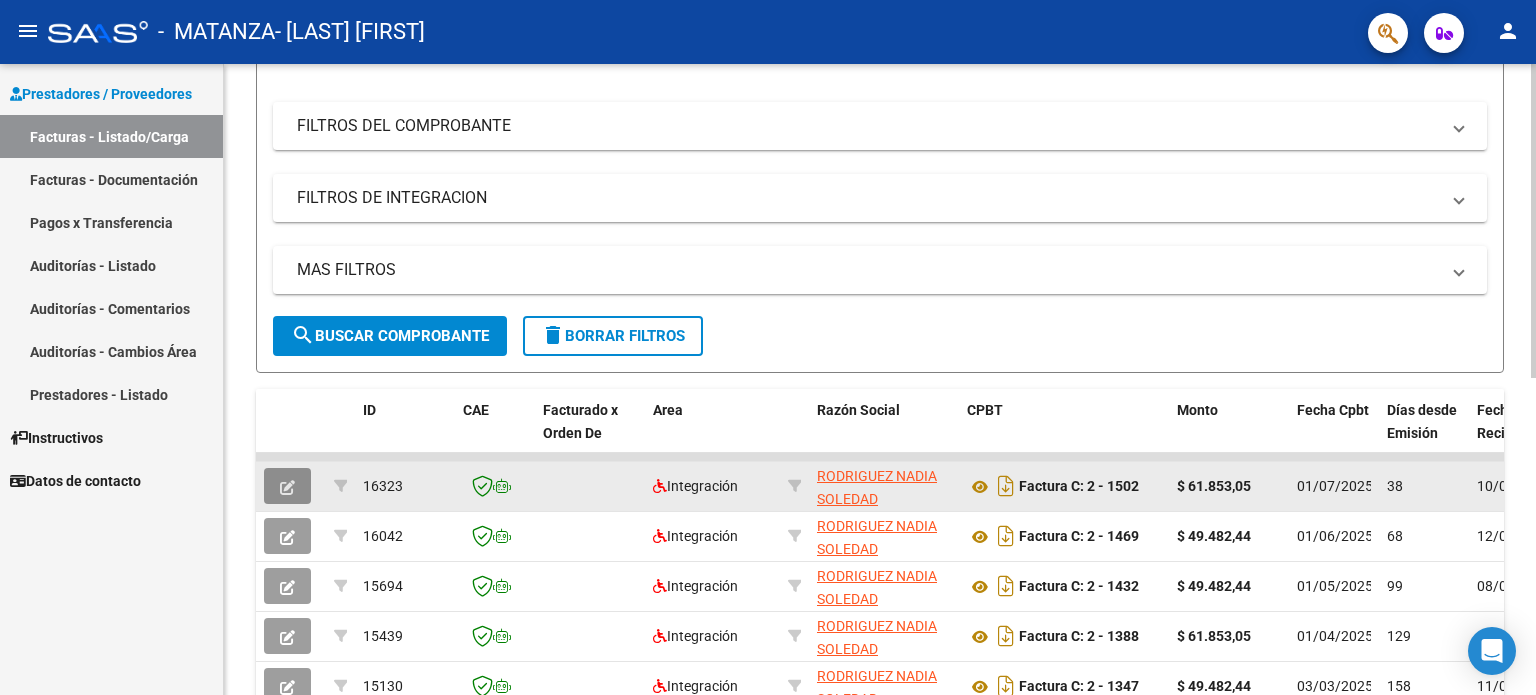 click 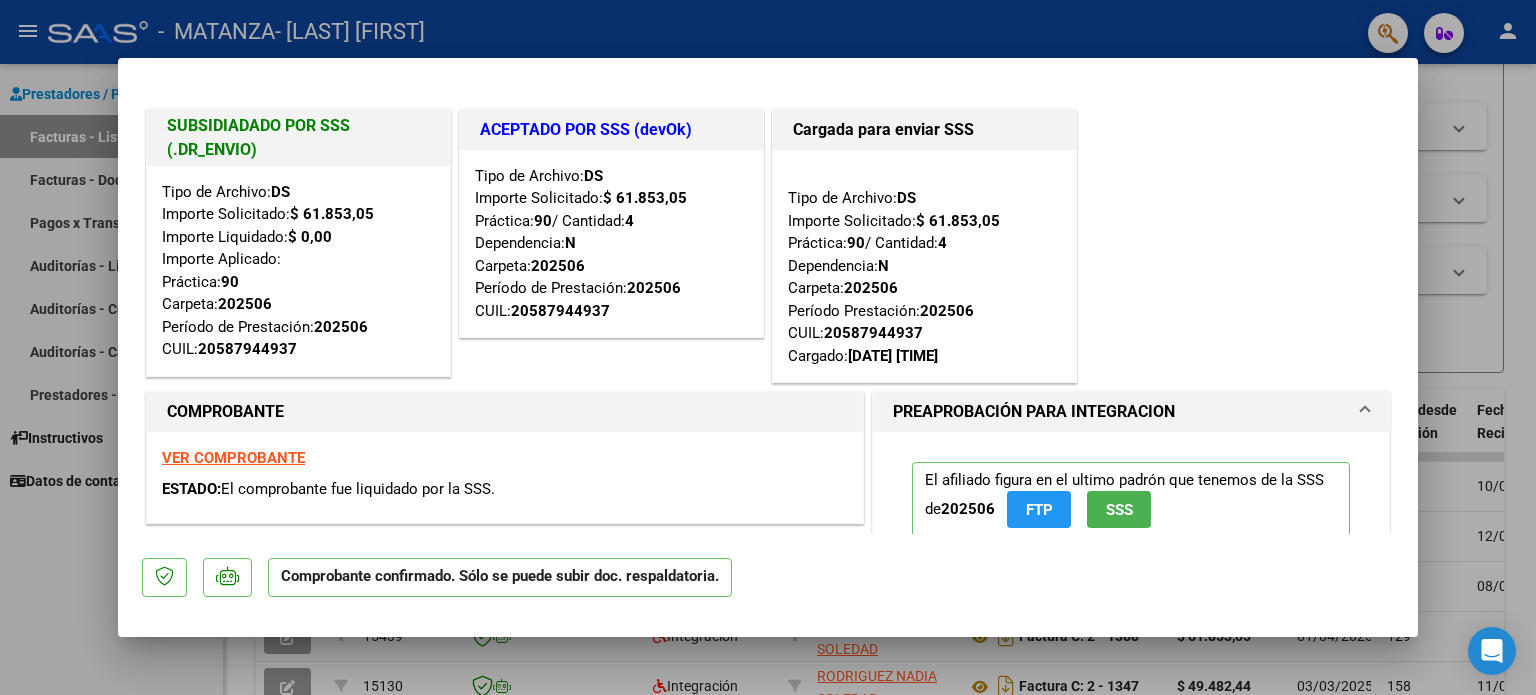 scroll, scrollTop: 800, scrollLeft: 0, axis: vertical 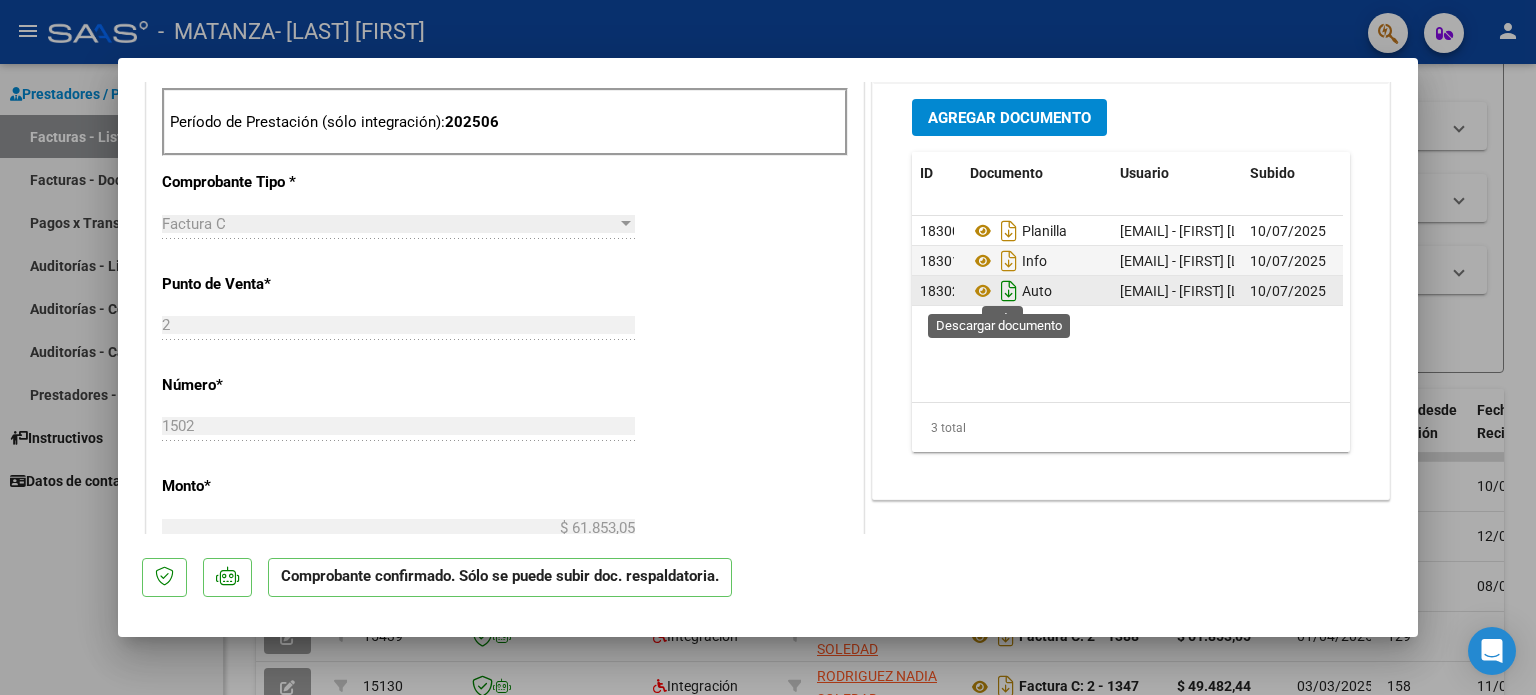 click 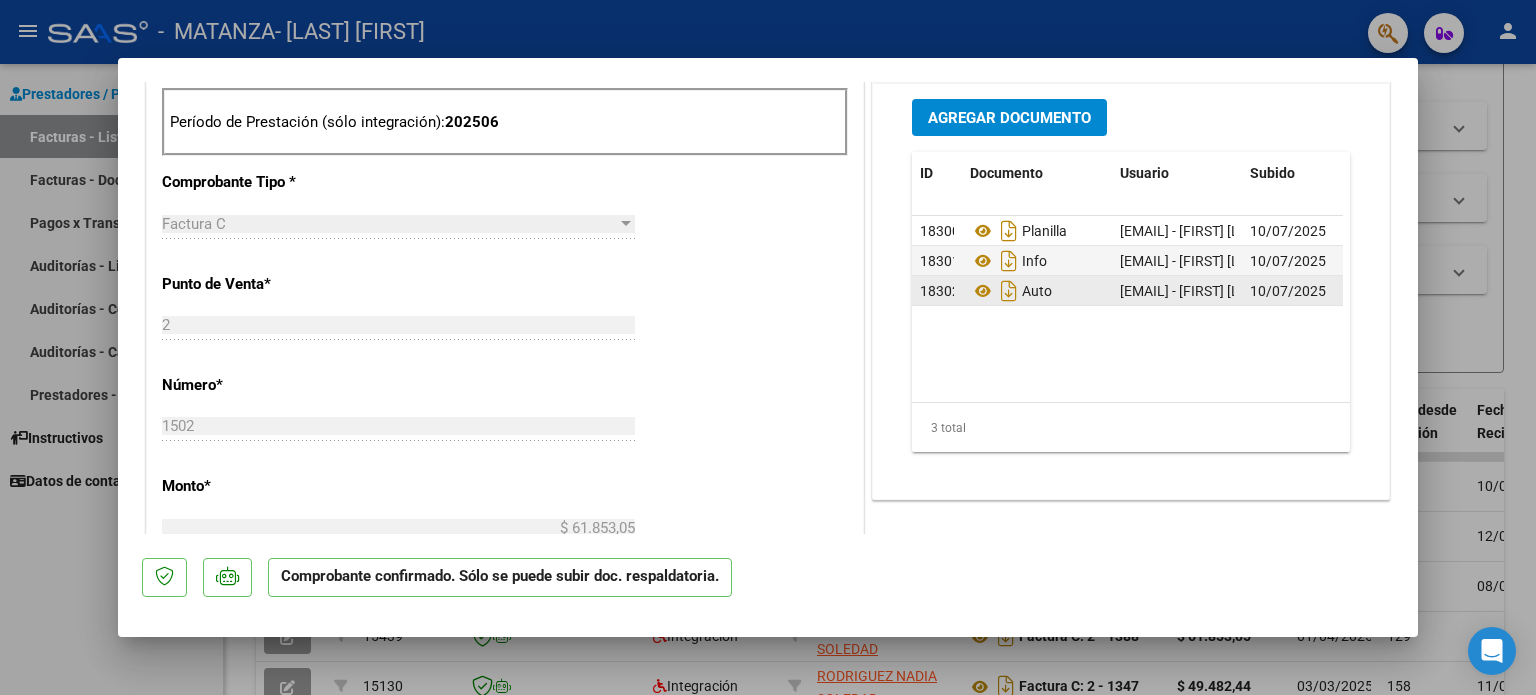 click at bounding box center [768, 347] 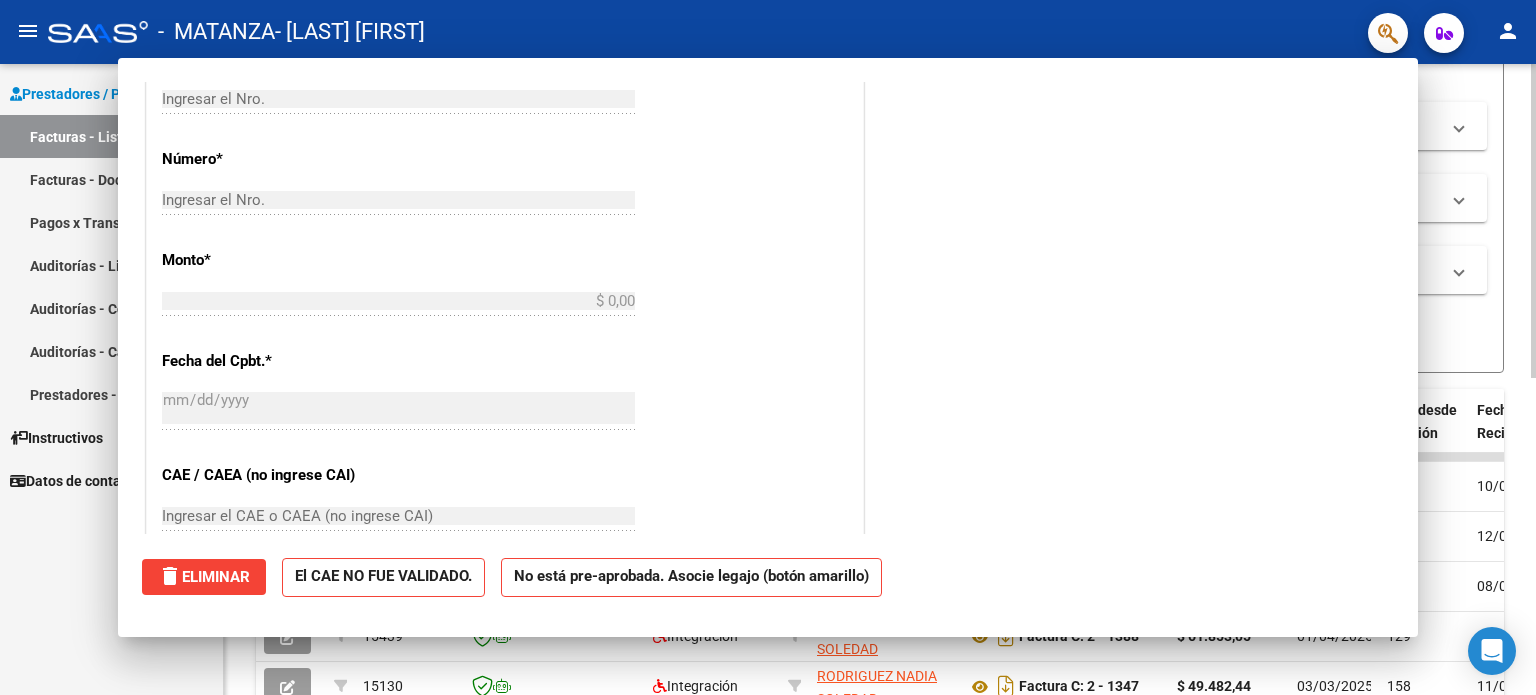 scroll, scrollTop: 0, scrollLeft: 0, axis: both 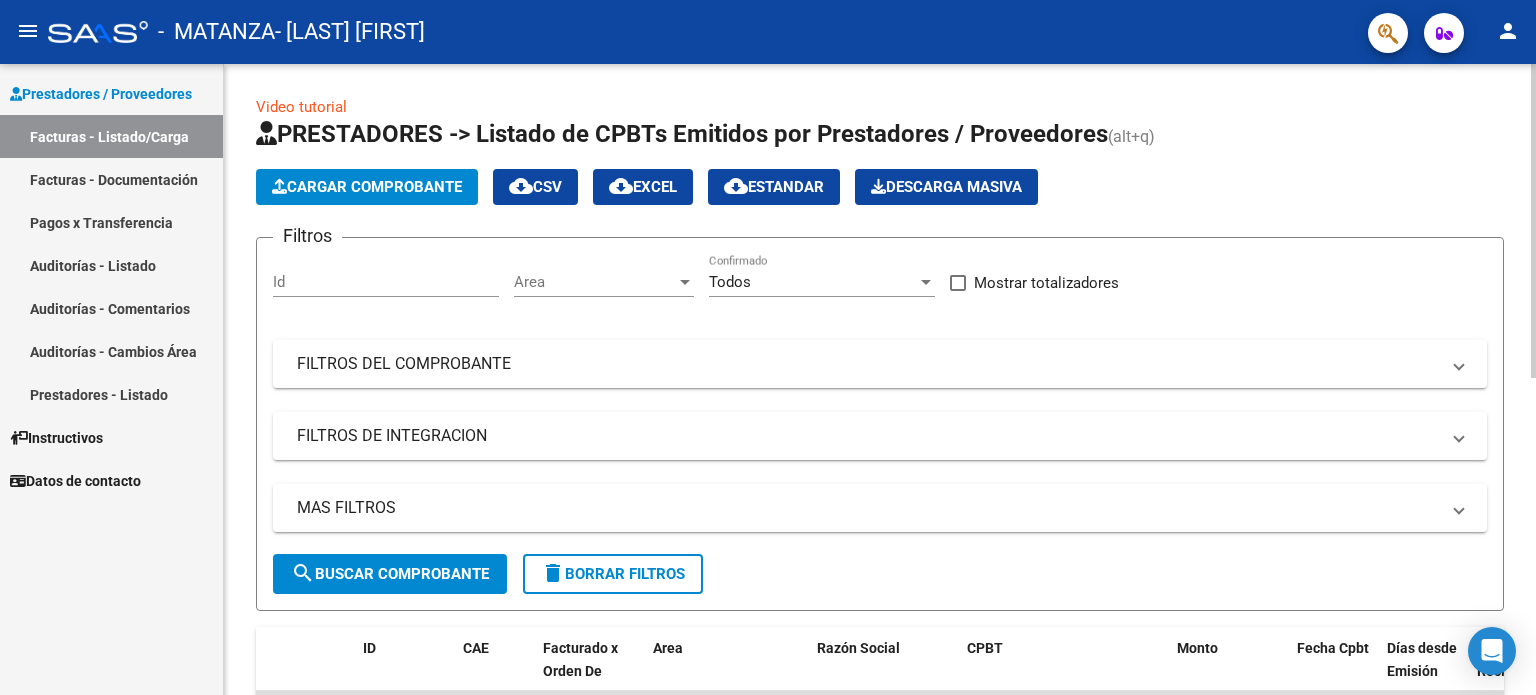 click on "Cargar Comprobante" 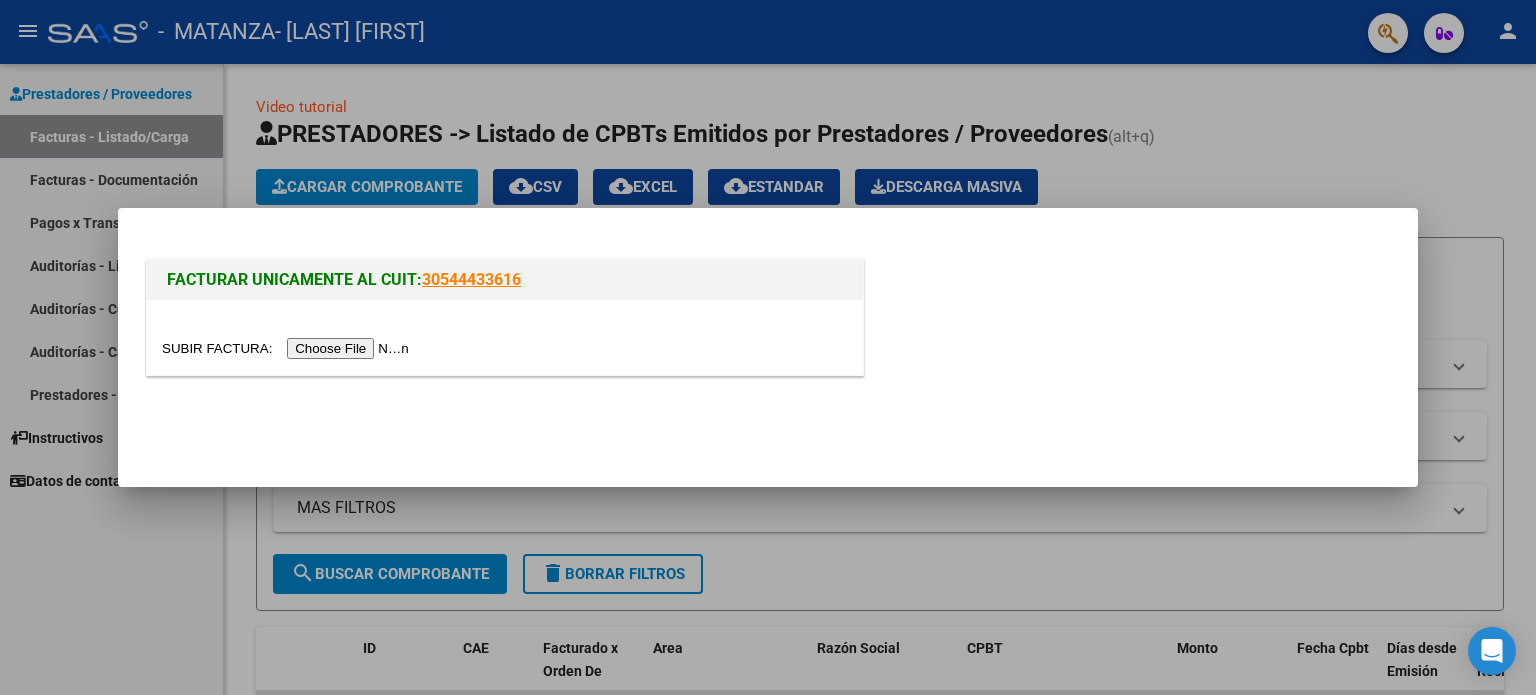 click at bounding box center (288, 348) 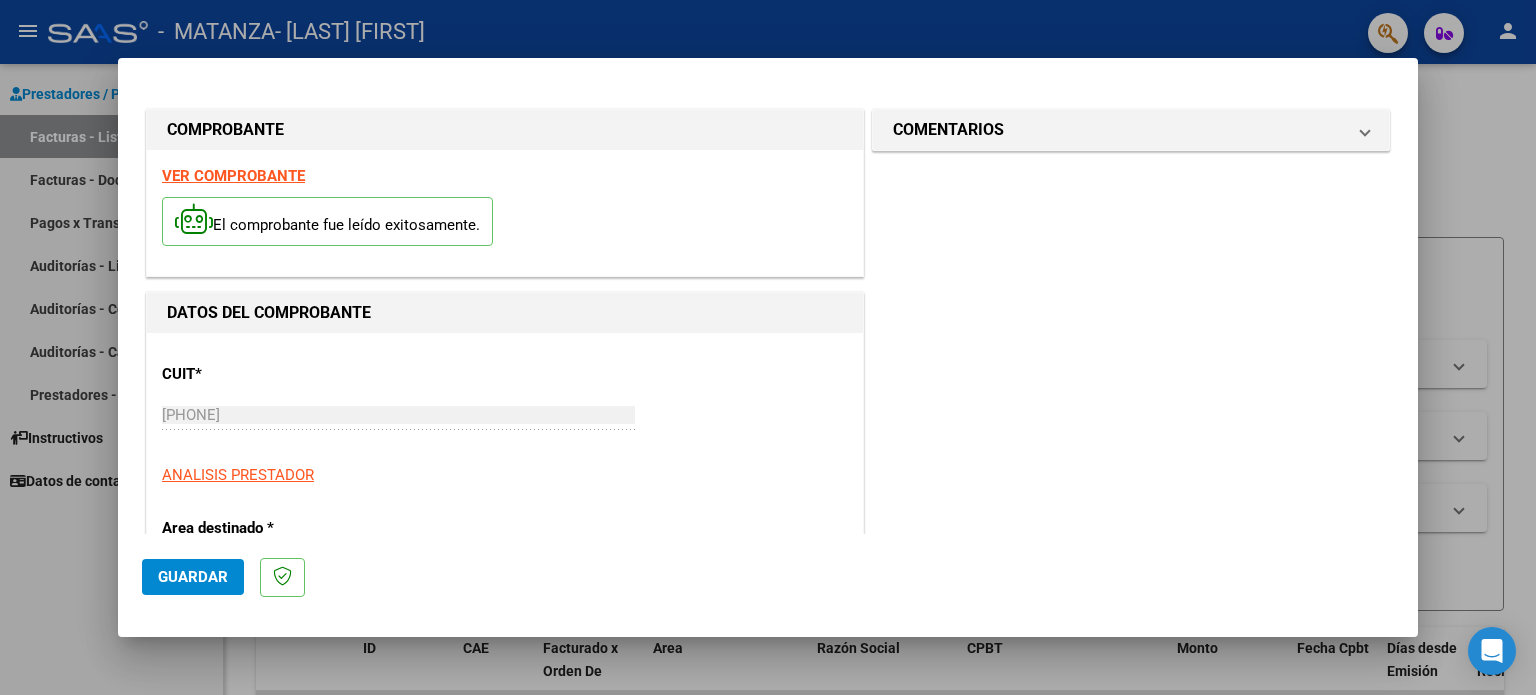 scroll, scrollTop: 400, scrollLeft: 0, axis: vertical 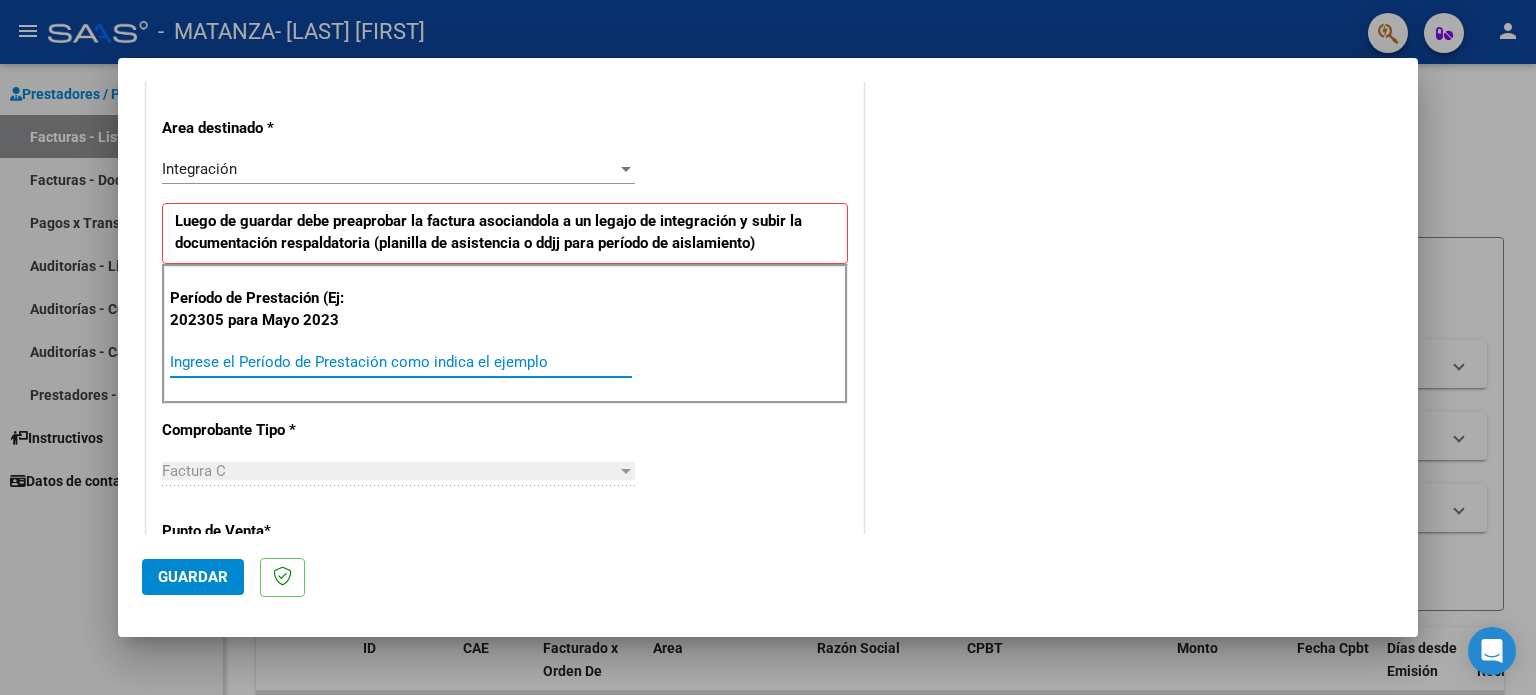 click on "Ingrese el Período de Prestación como indica el ejemplo" at bounding box center (401, 362) 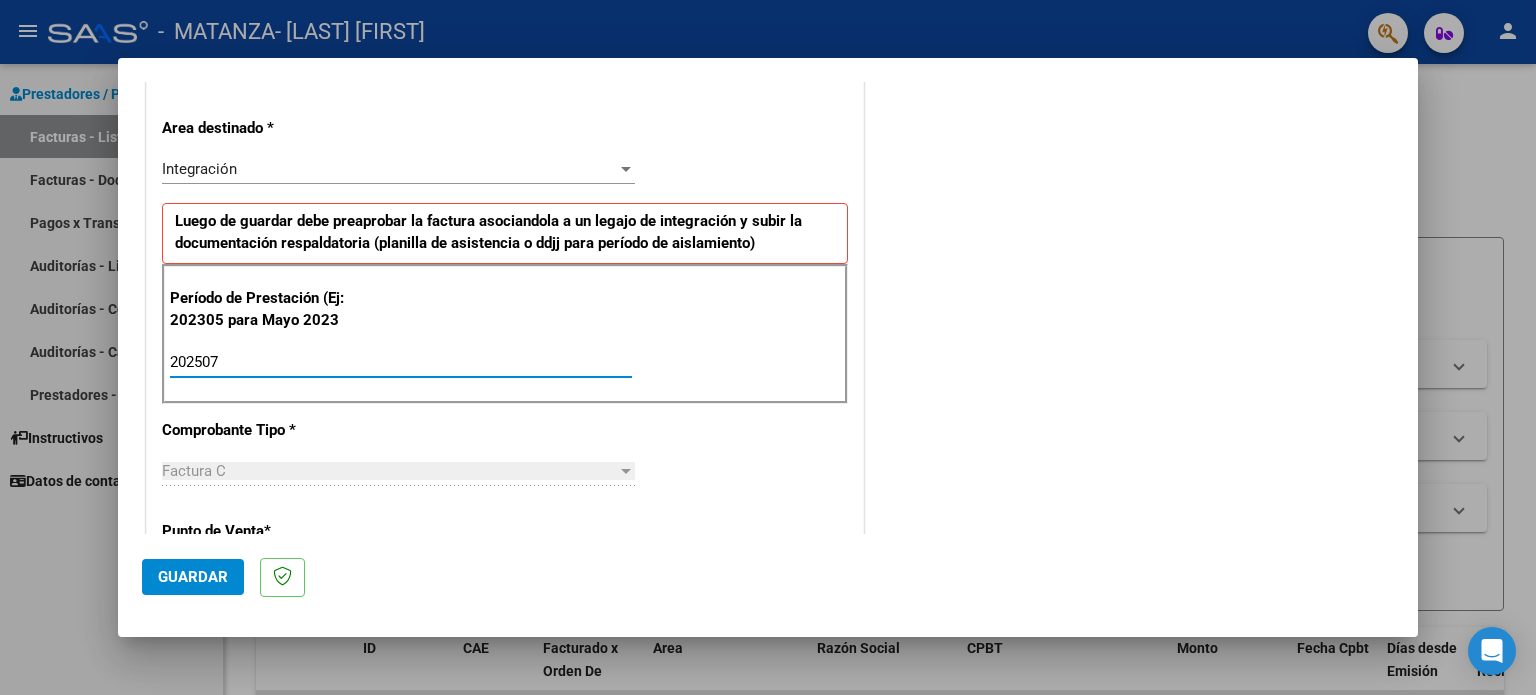 type on "202507" 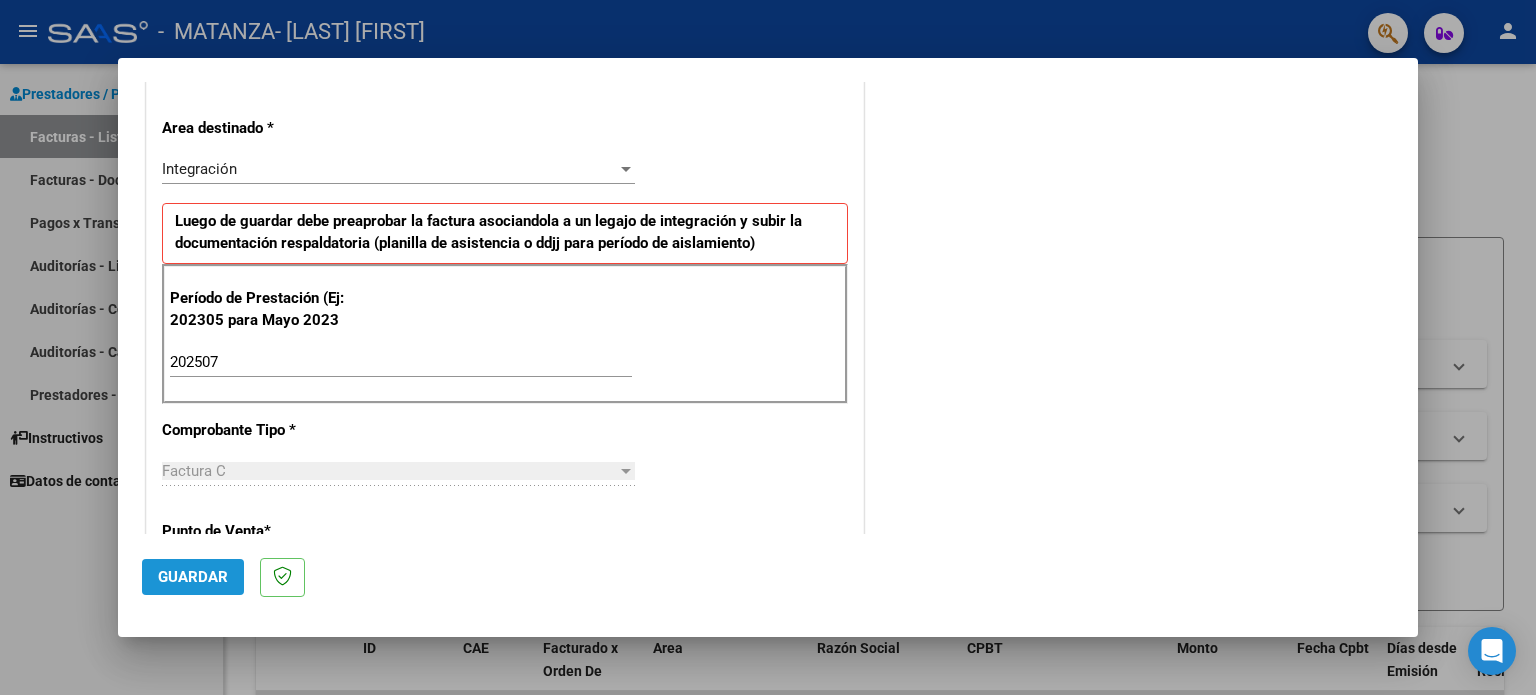 click on "Guardar" 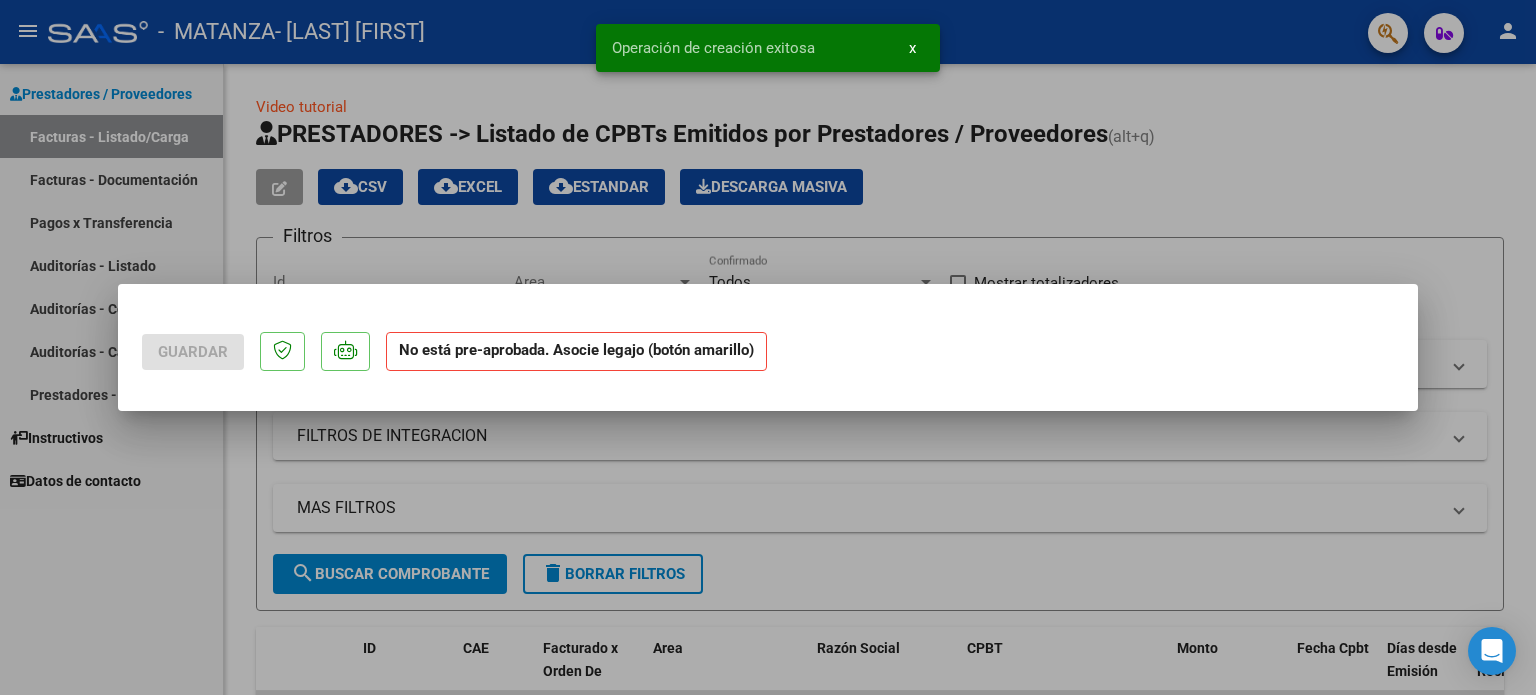 scroll, scrollTop: 0, scrollLeft: 0, axis: both 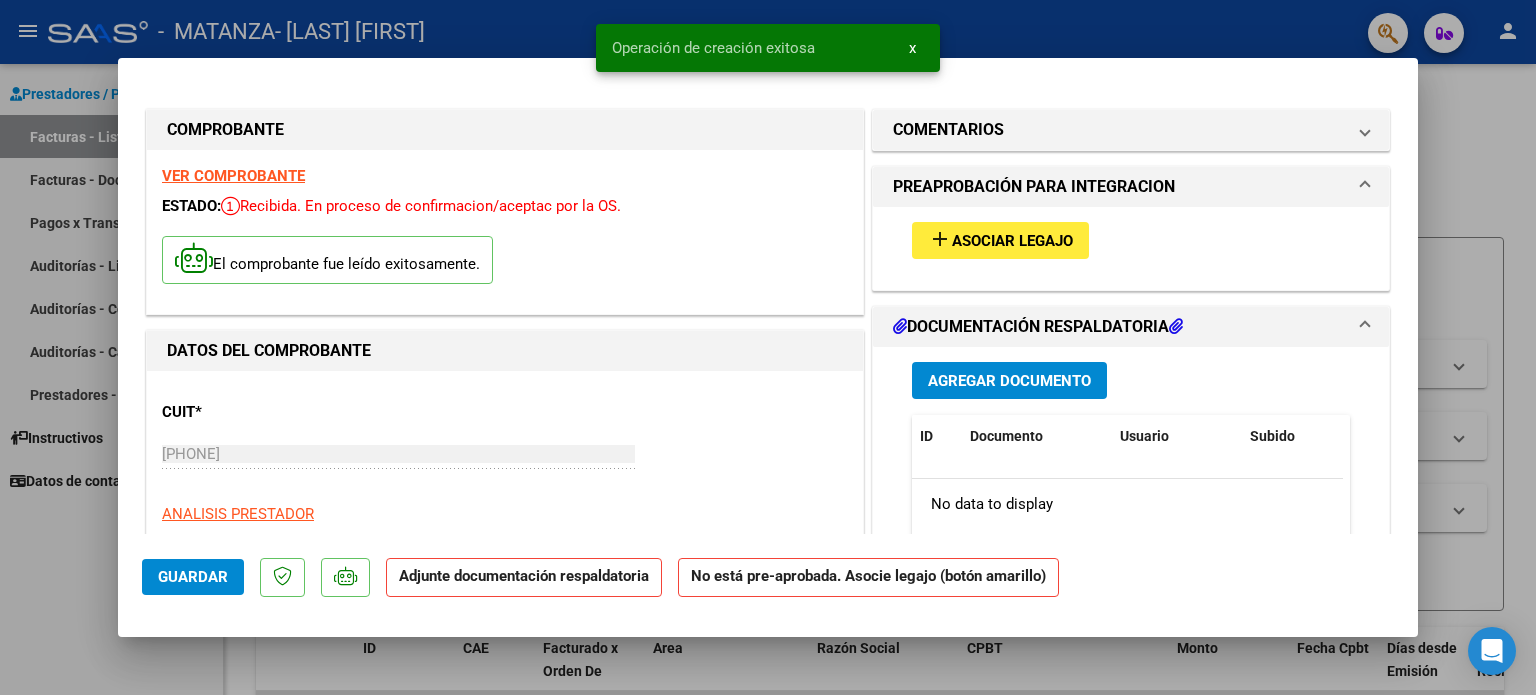 click on "Asociar Legajo" at bounding box center (1012, 241) 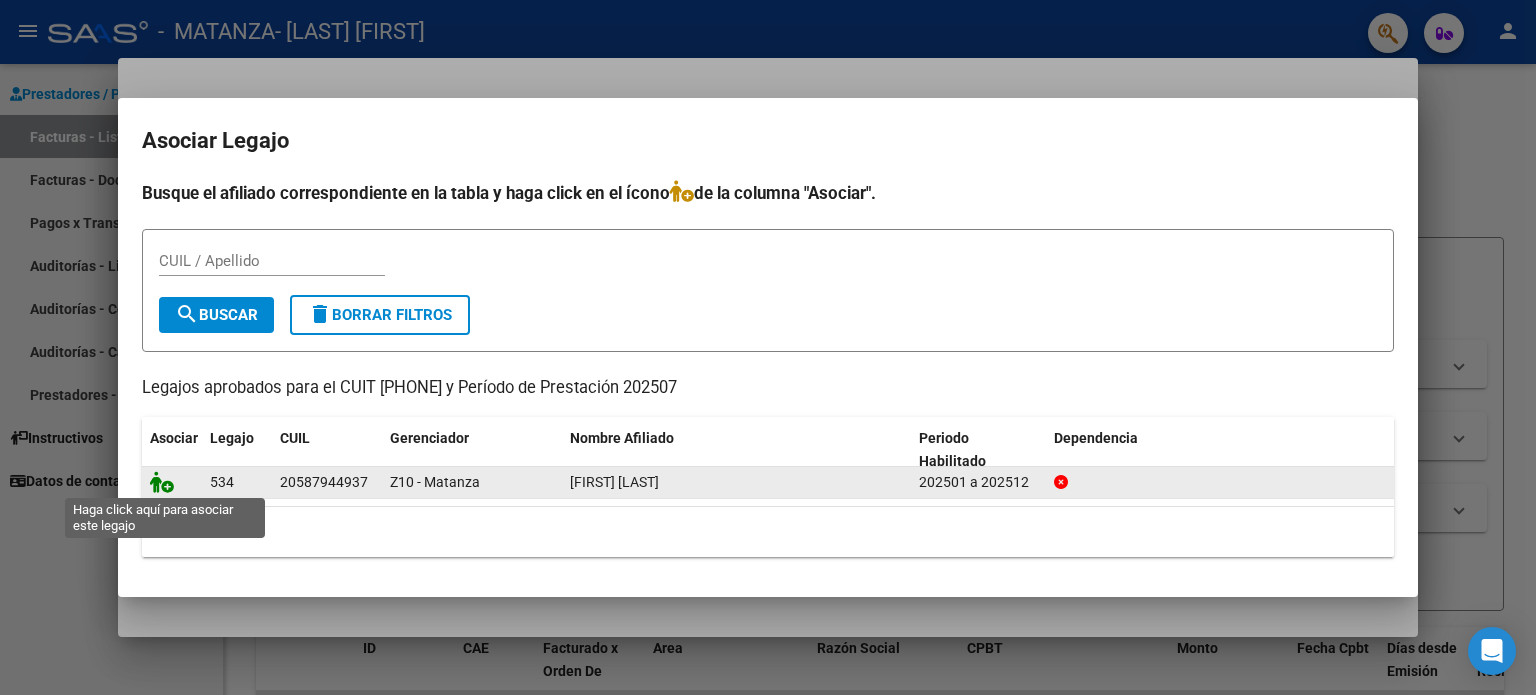 click 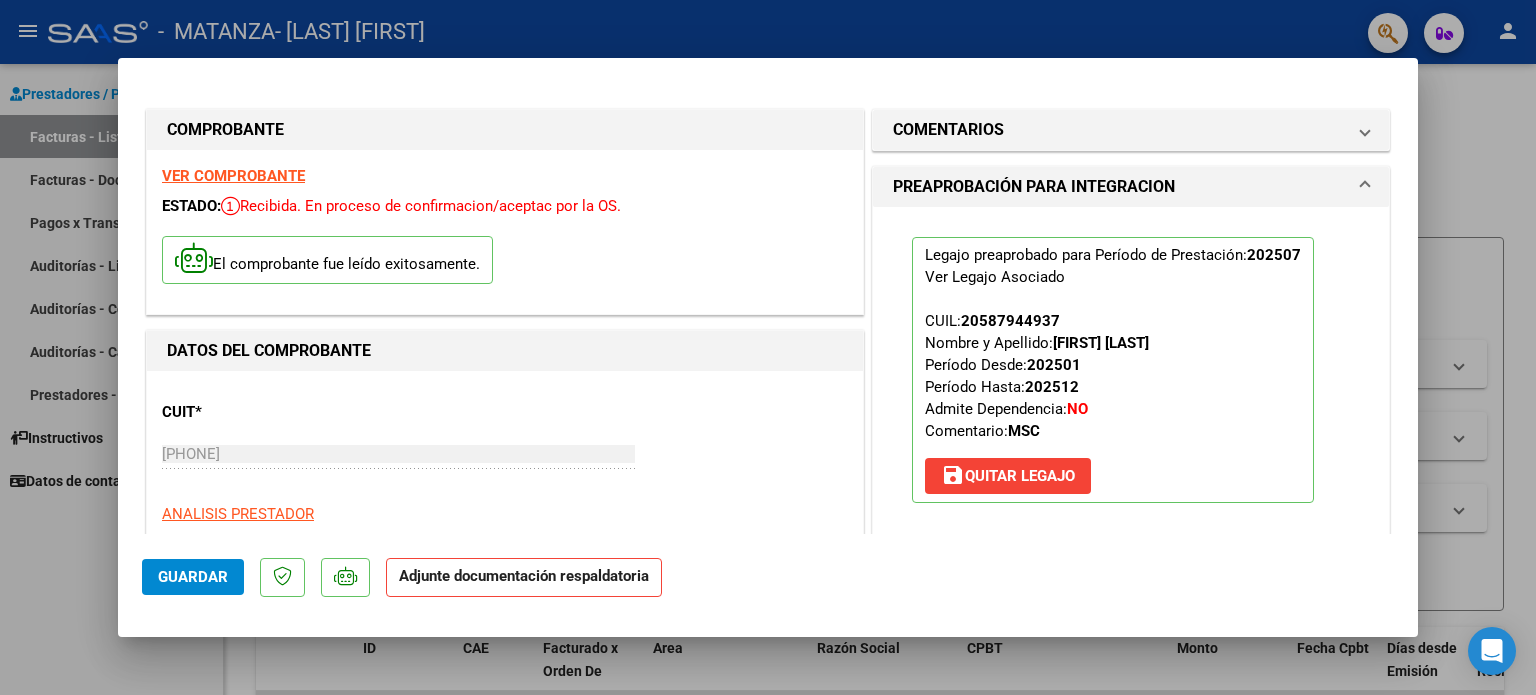 scroll, scrollTop: 400, scrollLeft: 0, axis: vertical 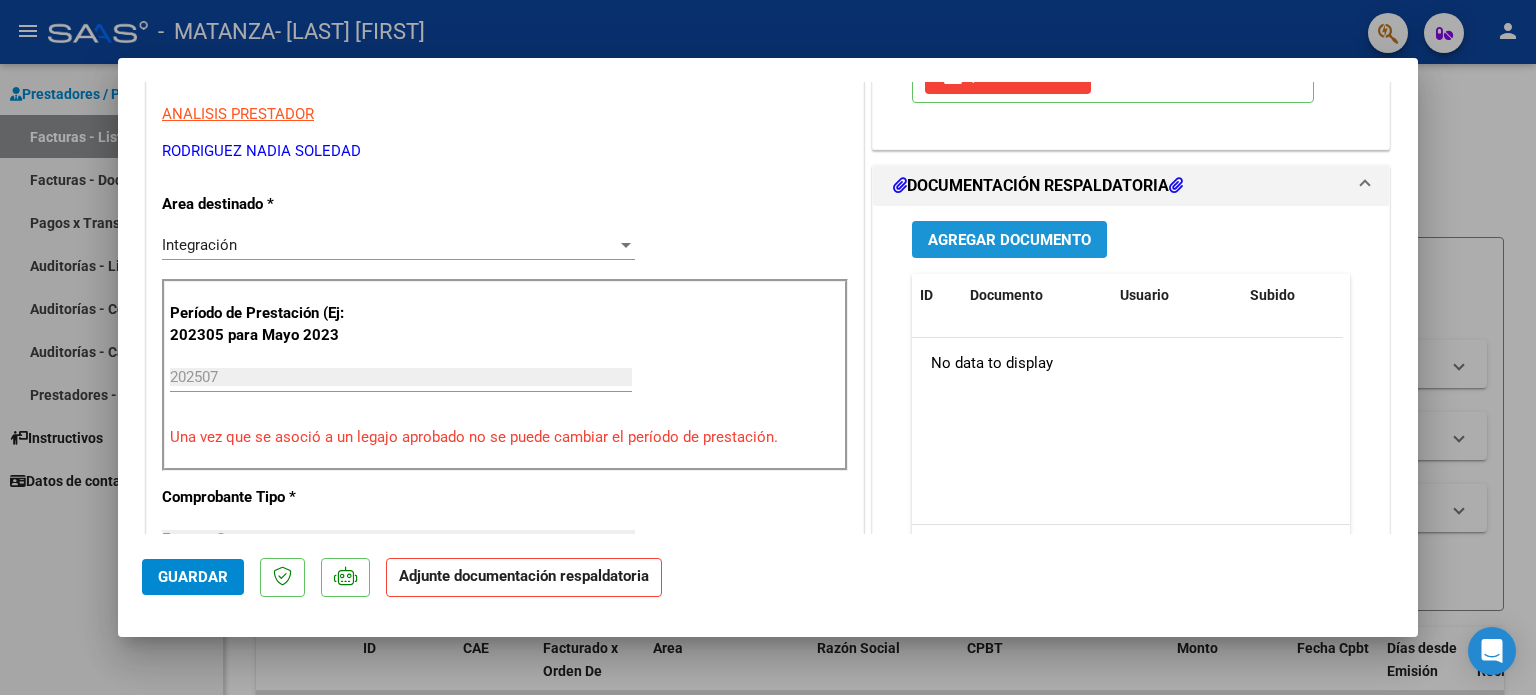 click on "Agregar Documento" at bounding box center (1009, 239) 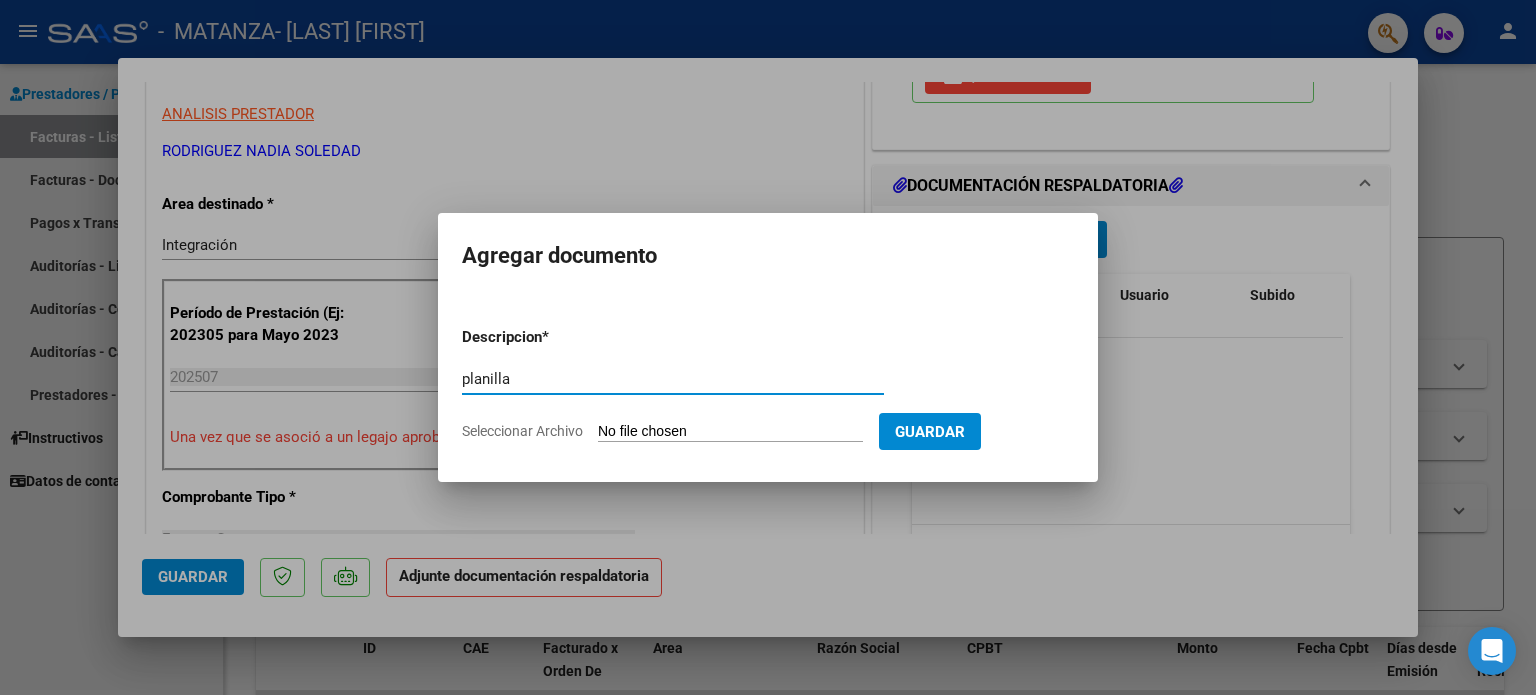 type on "planilla" 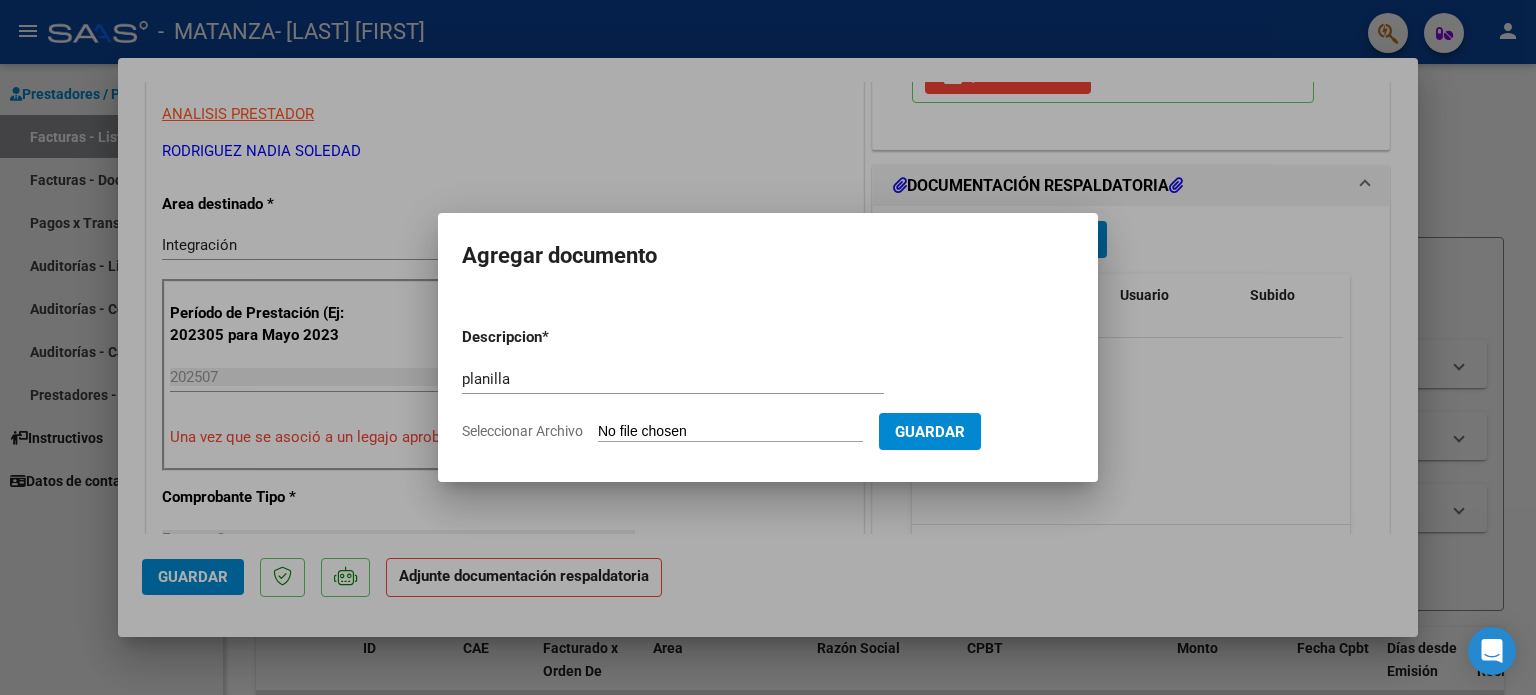 click on "Seleccionar Archivo" at bounding box center [730, 432] 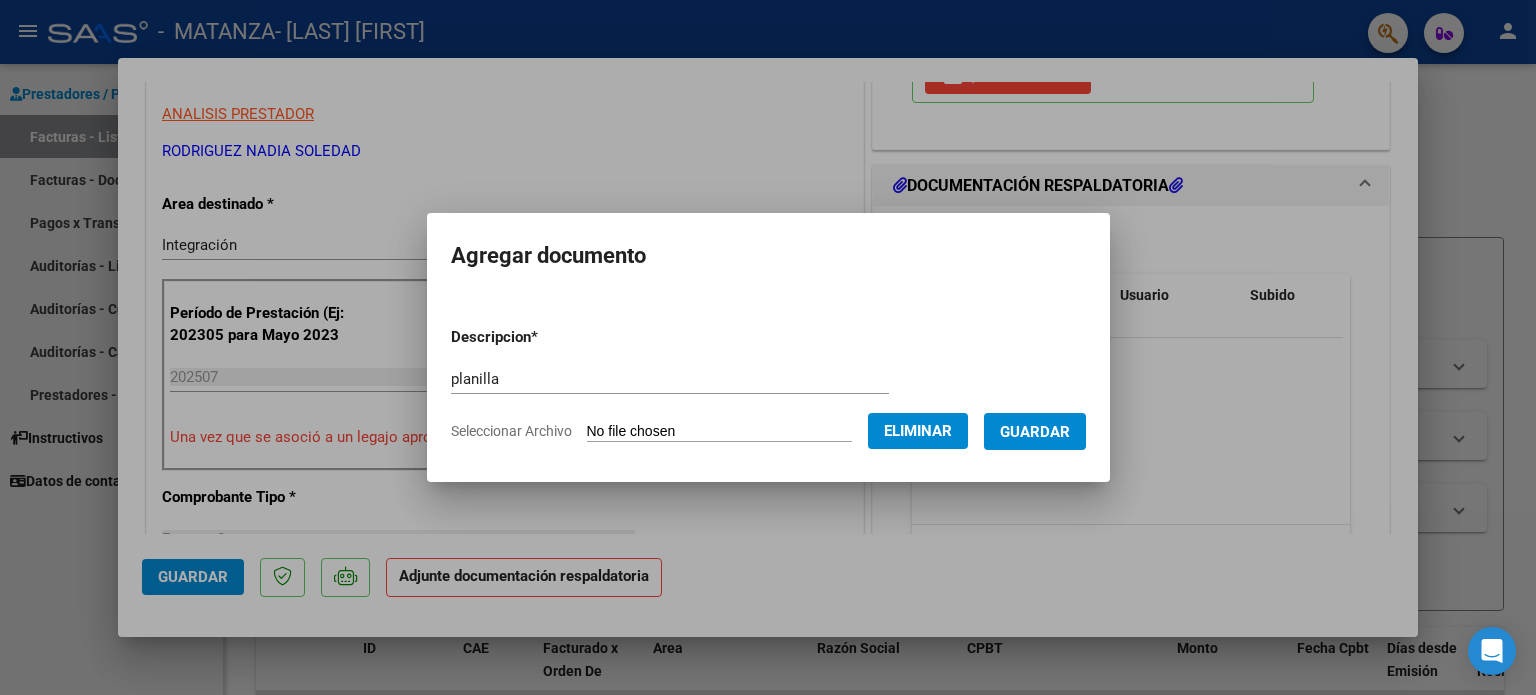 click on "Guardar" at bounding box center [1035, 431] 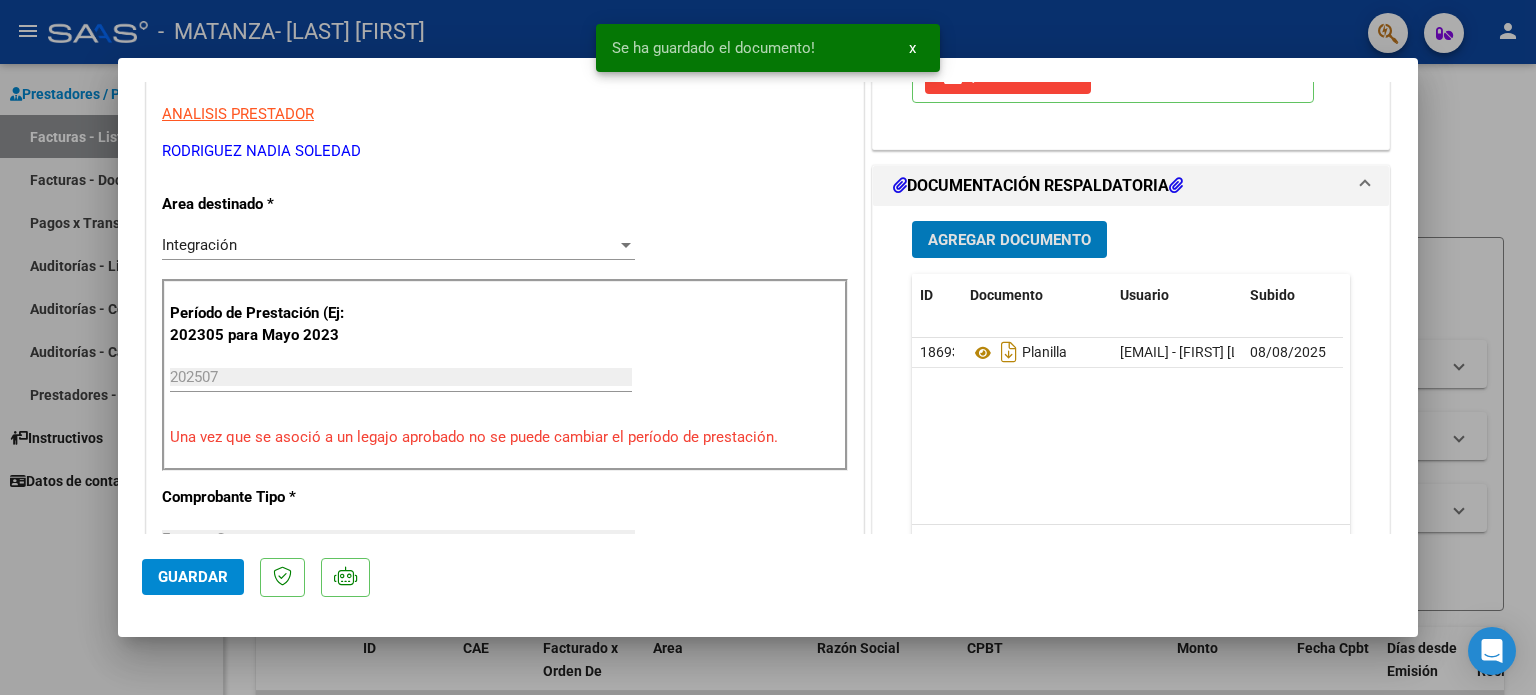 click on "Agregar Documento" at bounding box center [1009, 240] 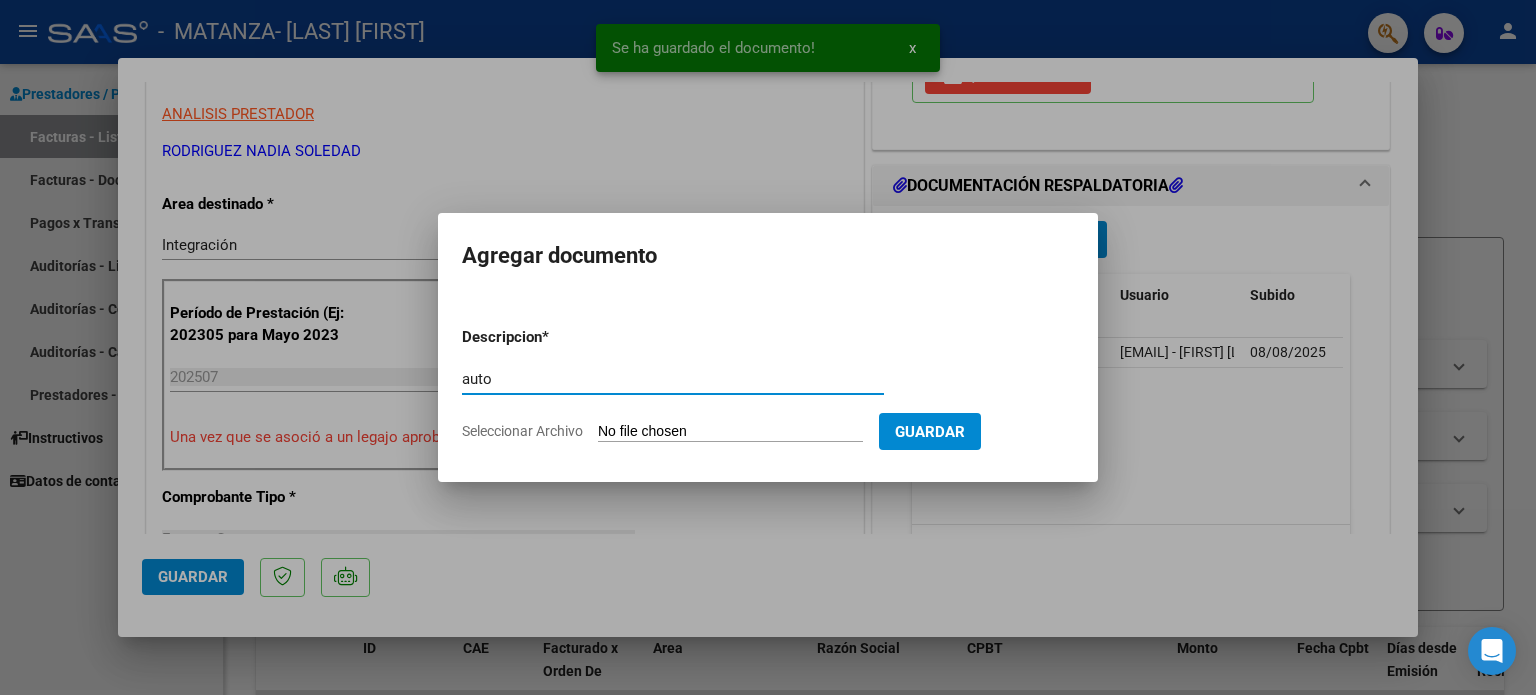 type on "auto" 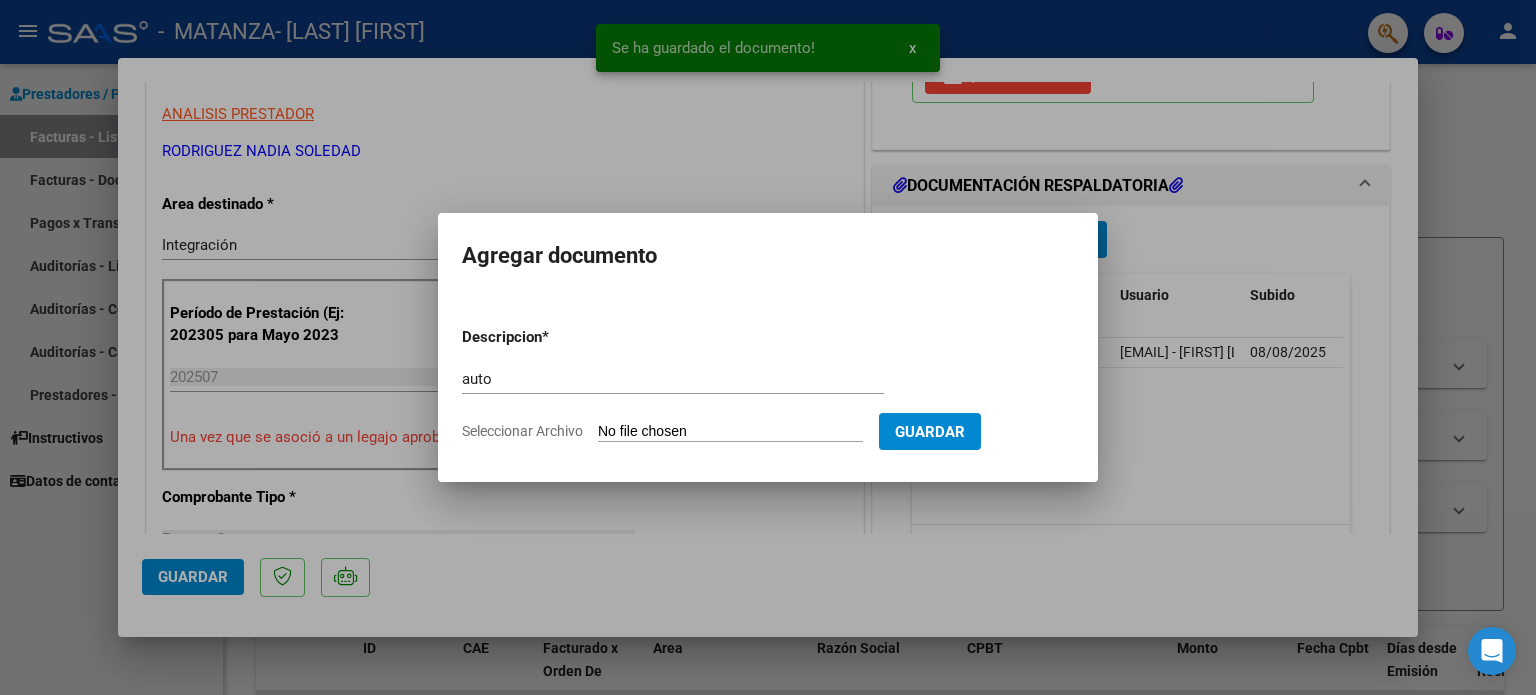 click on "Descripcion  *   auto Escriba aquí una descripcion  Seleccionar Archivo Guardar" at bounding box center [768, 384] 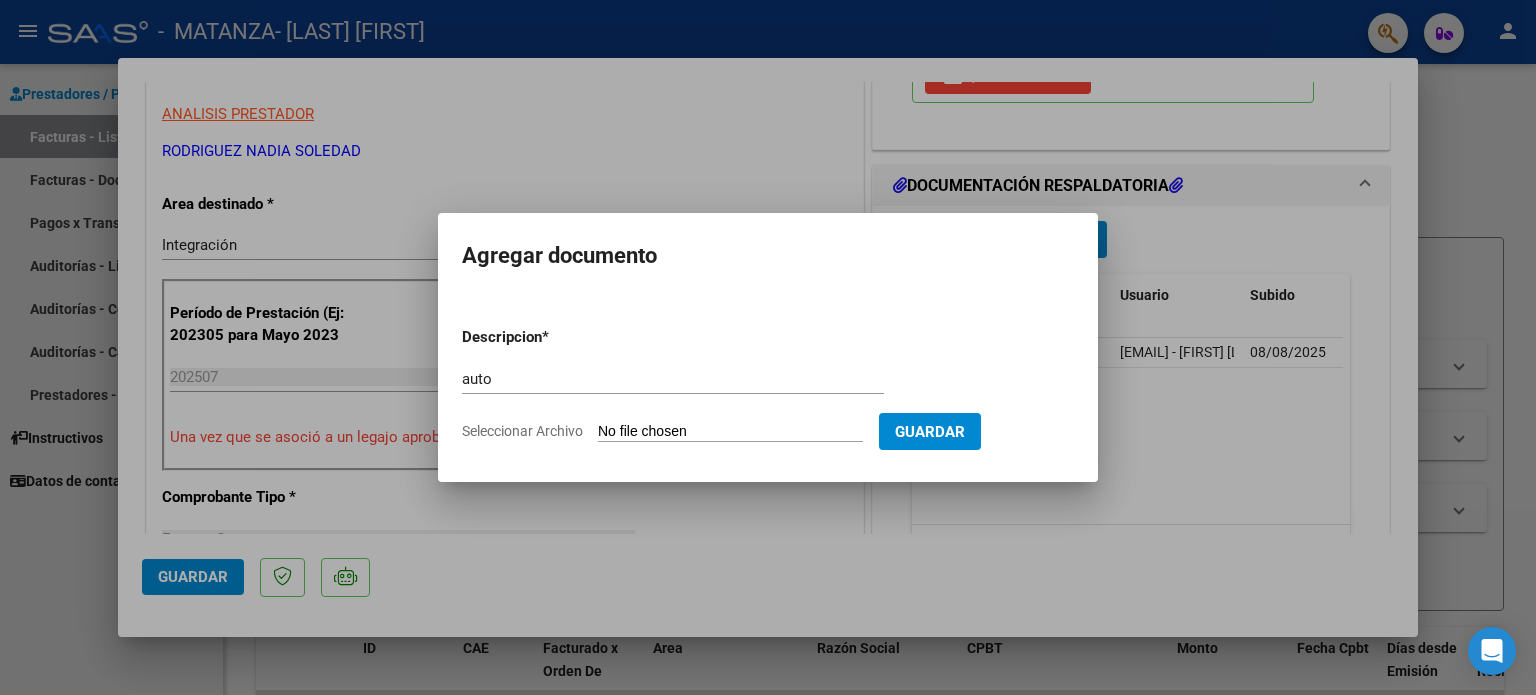 click on "Descripcion  *   auto Escriba aquí una descripcion  Seleccionar Archivo Guardar" at bounding box center (768, 384) 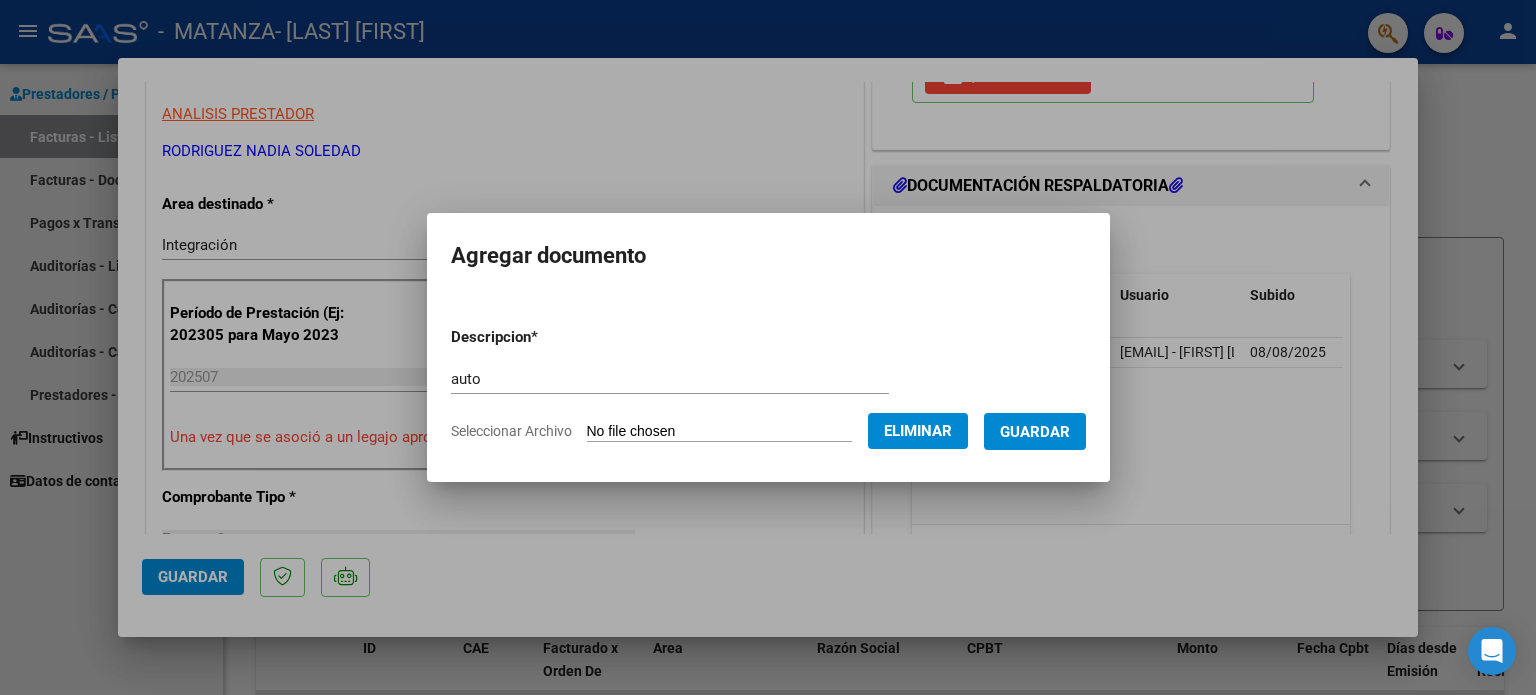 click on "Guardar" at bounding box center [1035, 431] 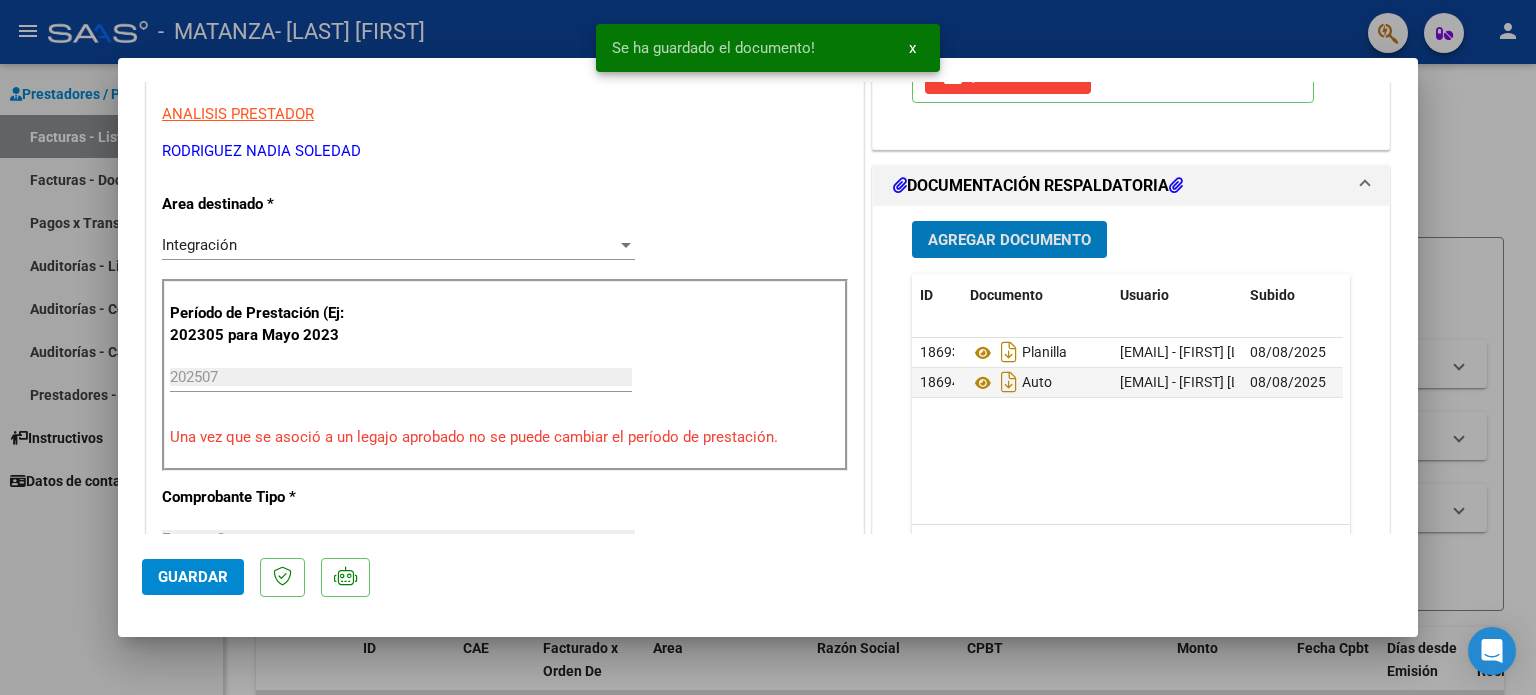 click on "Guardar" 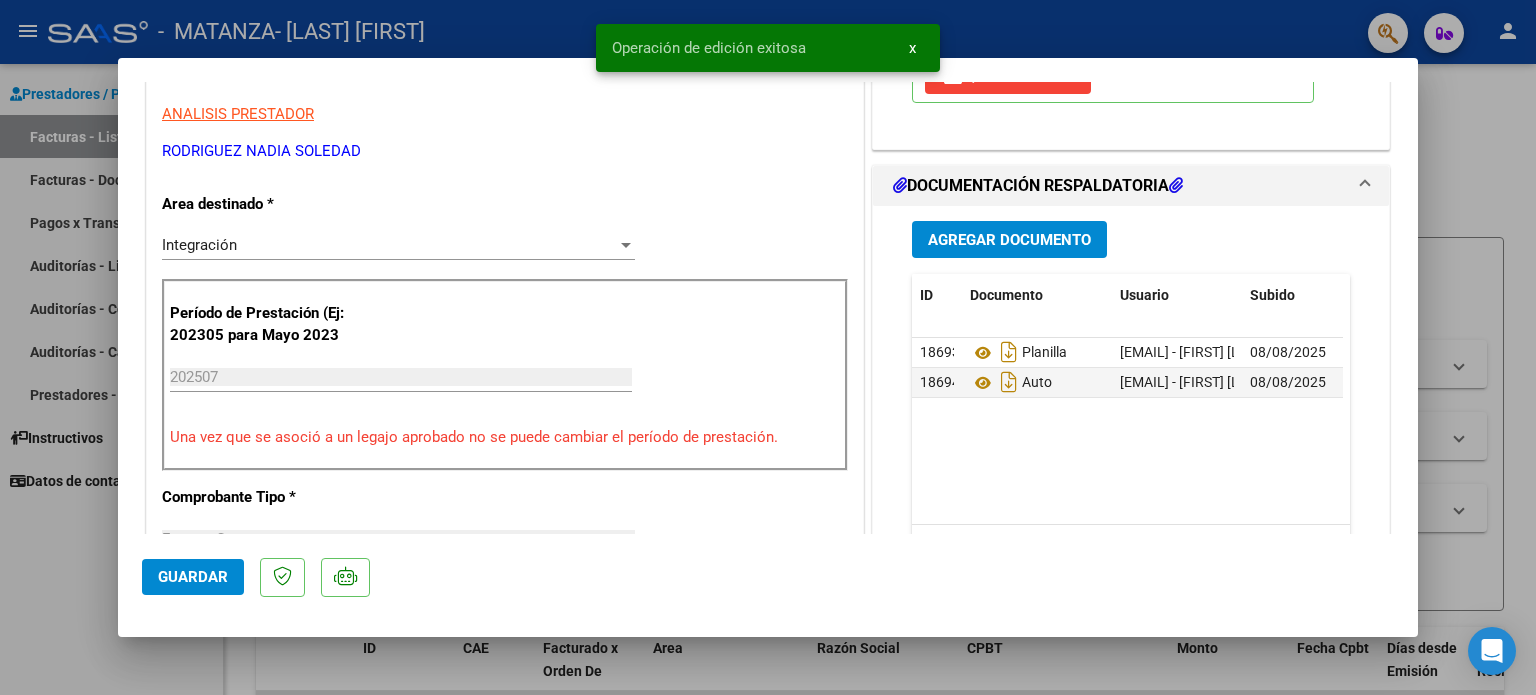 click at bounding box center [768, 347] 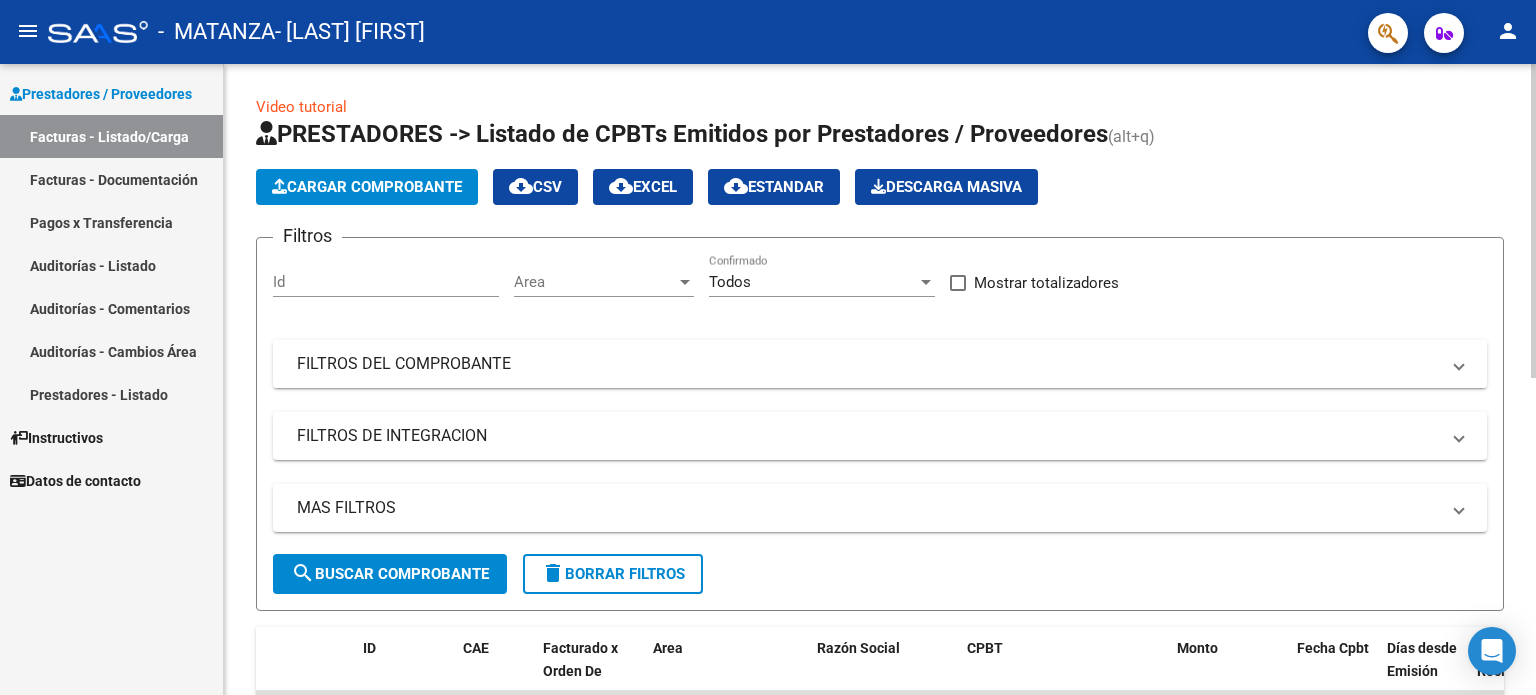 scroll, scrollTop: 400, scrollLeft: 0, axis: vertical 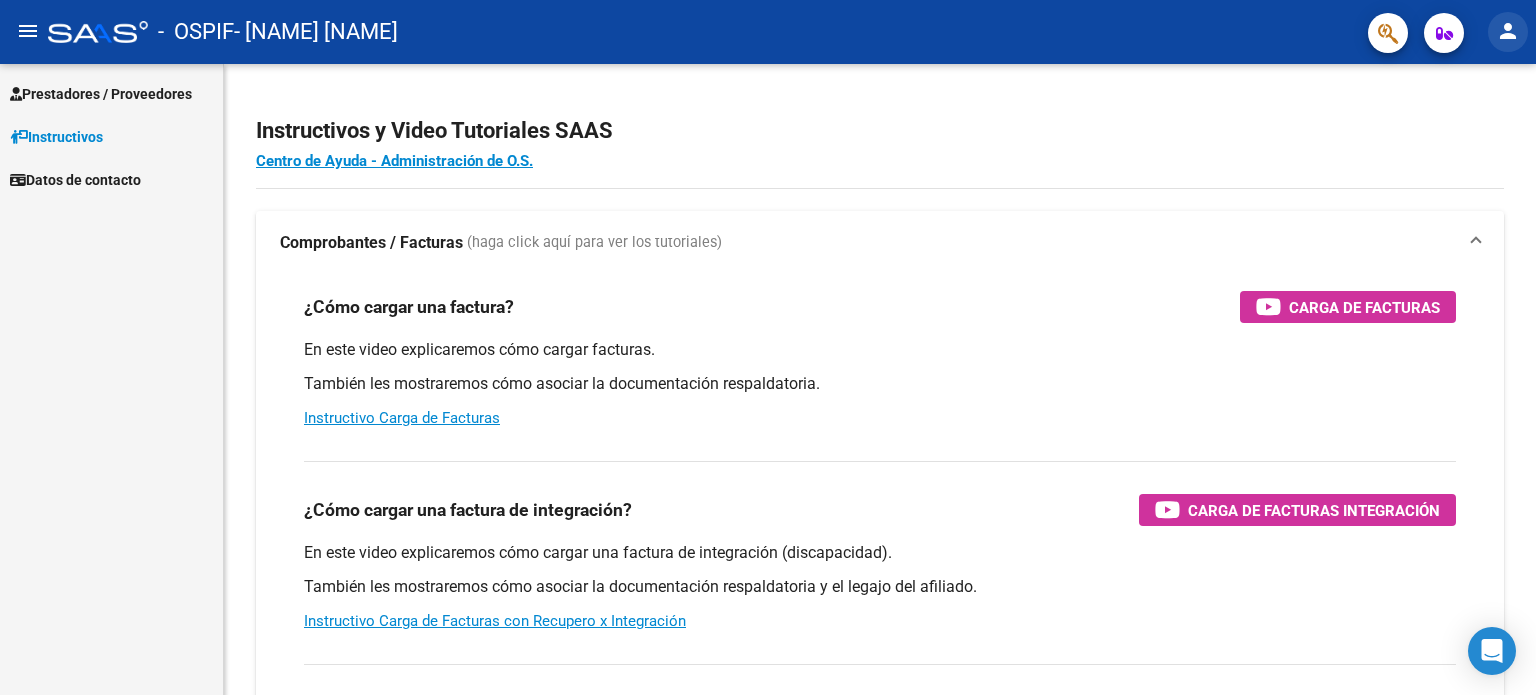 click on "person" 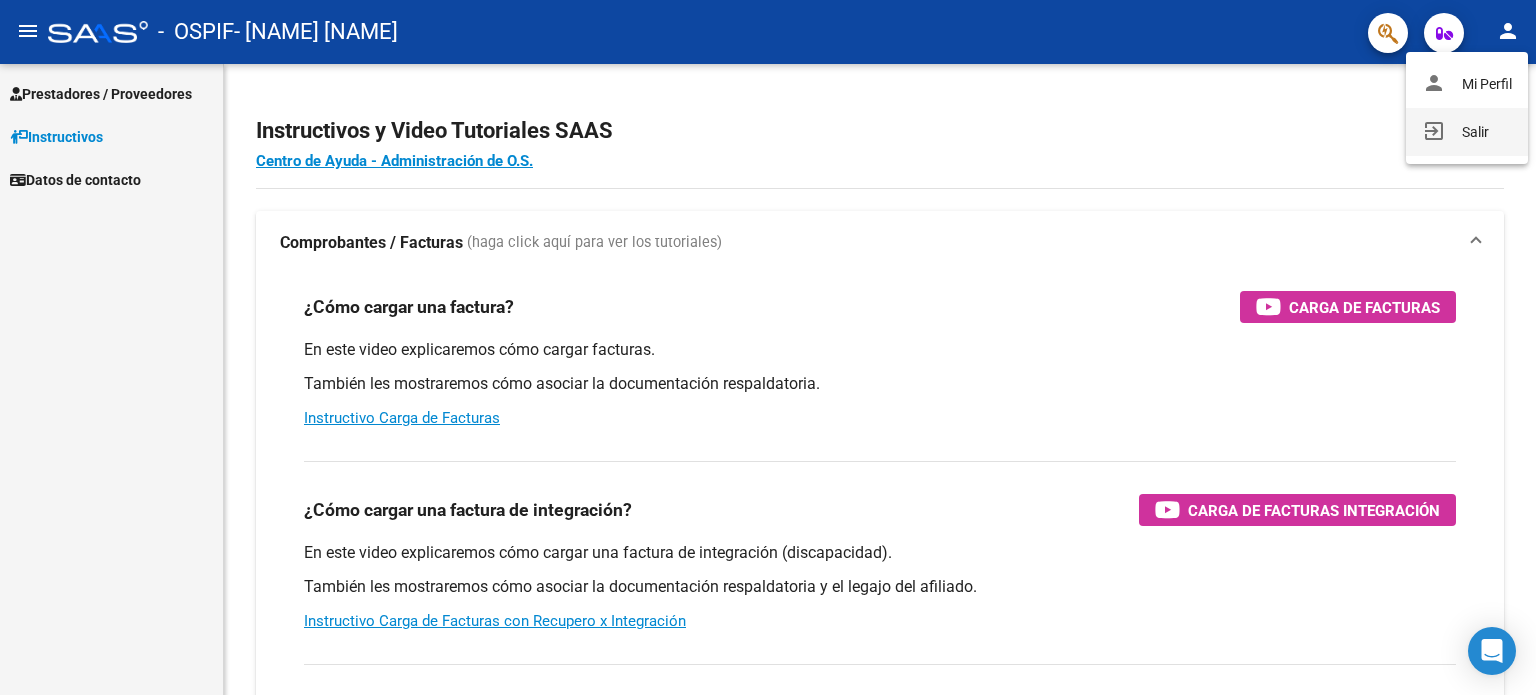 click on "exit_to_app  Salir" at bounding box center [1467, 132] 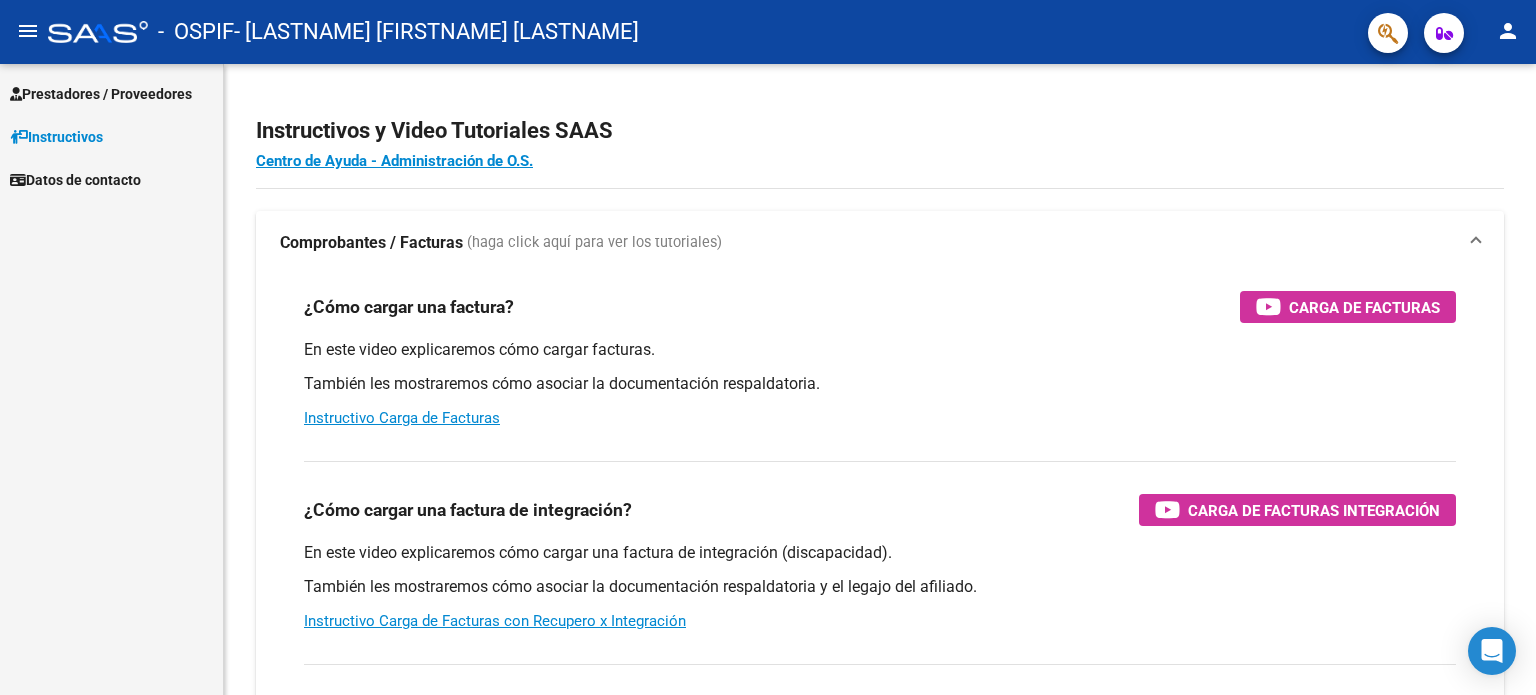 scroll, scrollTop: 0, scrollLeft: 0, axis: both 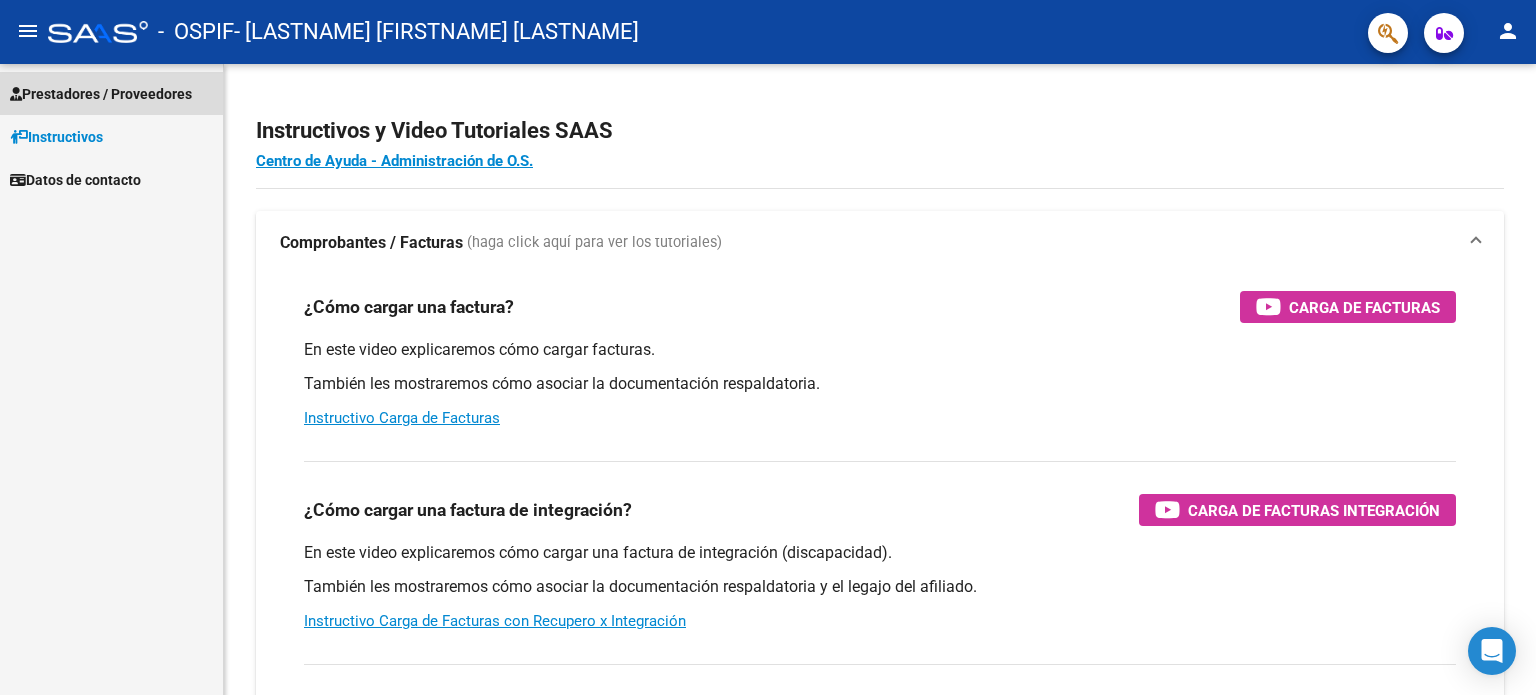 click on "Prestadores / Proveedores" at bounding box center (111, 93) 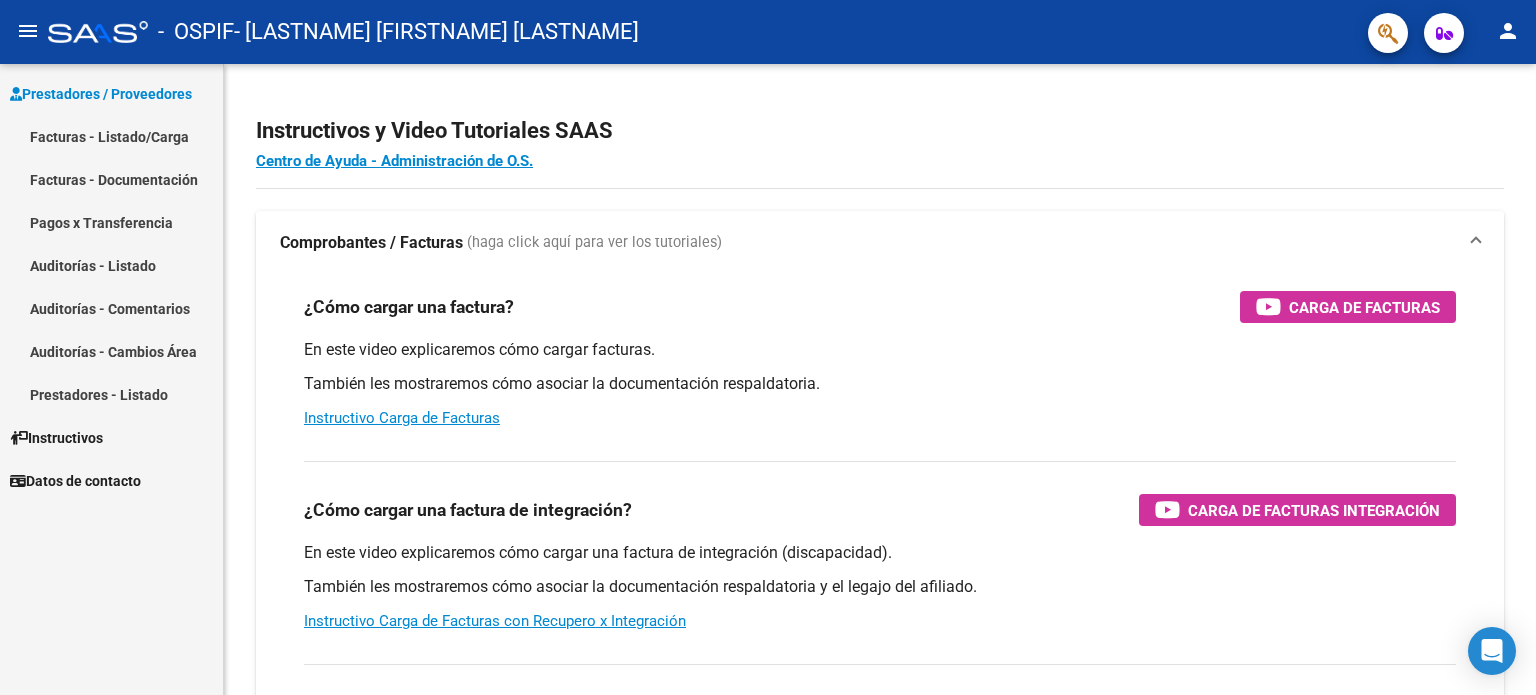 click on "Facturas - Listado/Carga" at bounding box center (111, 136) 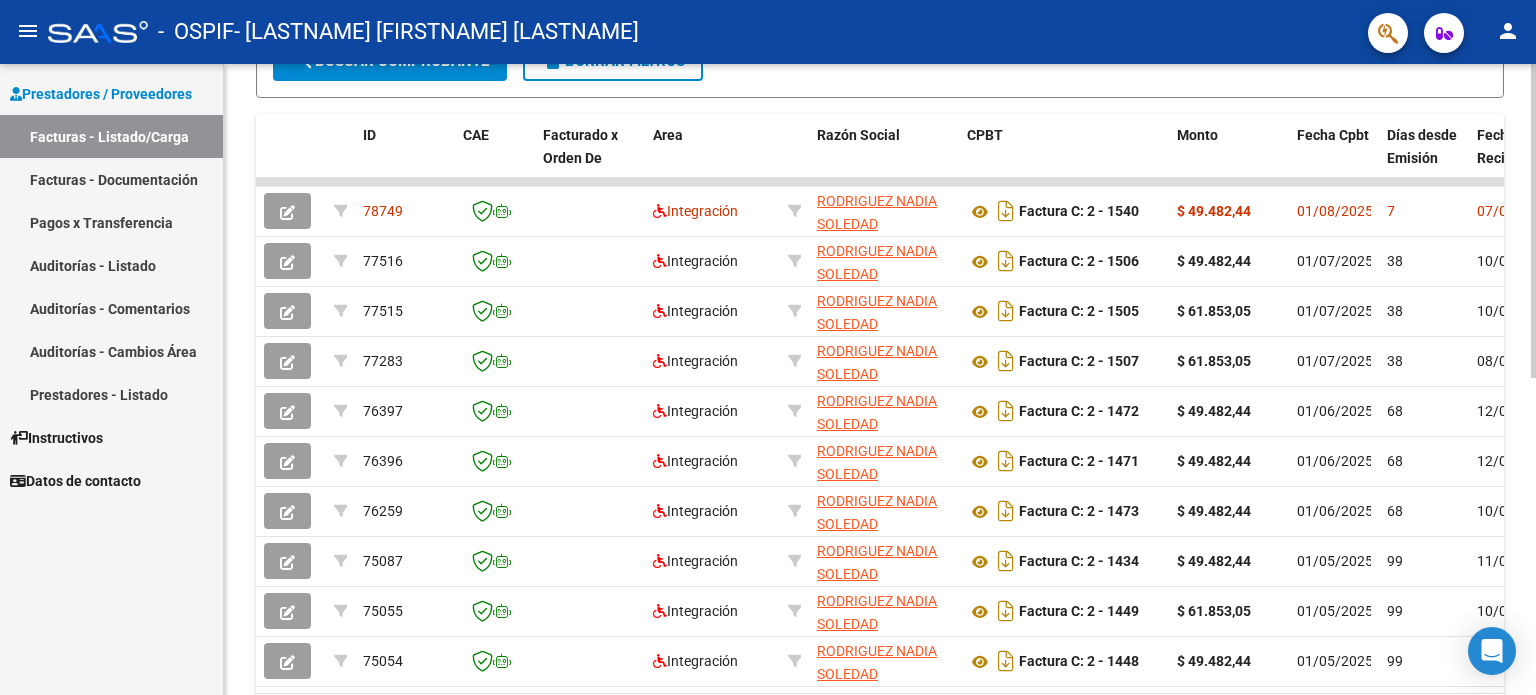 scroll, scrollTop: 638, scrollLeft: 0, axis: vertical 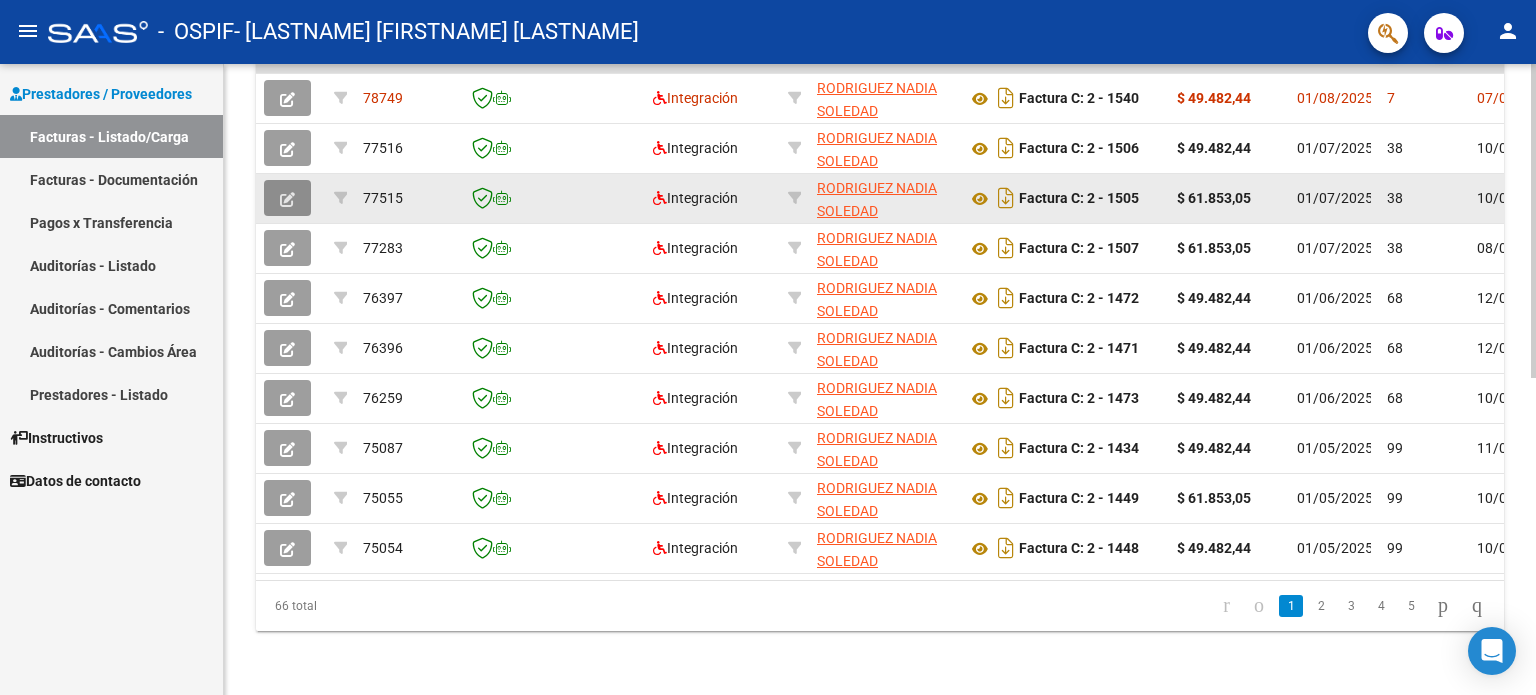 click 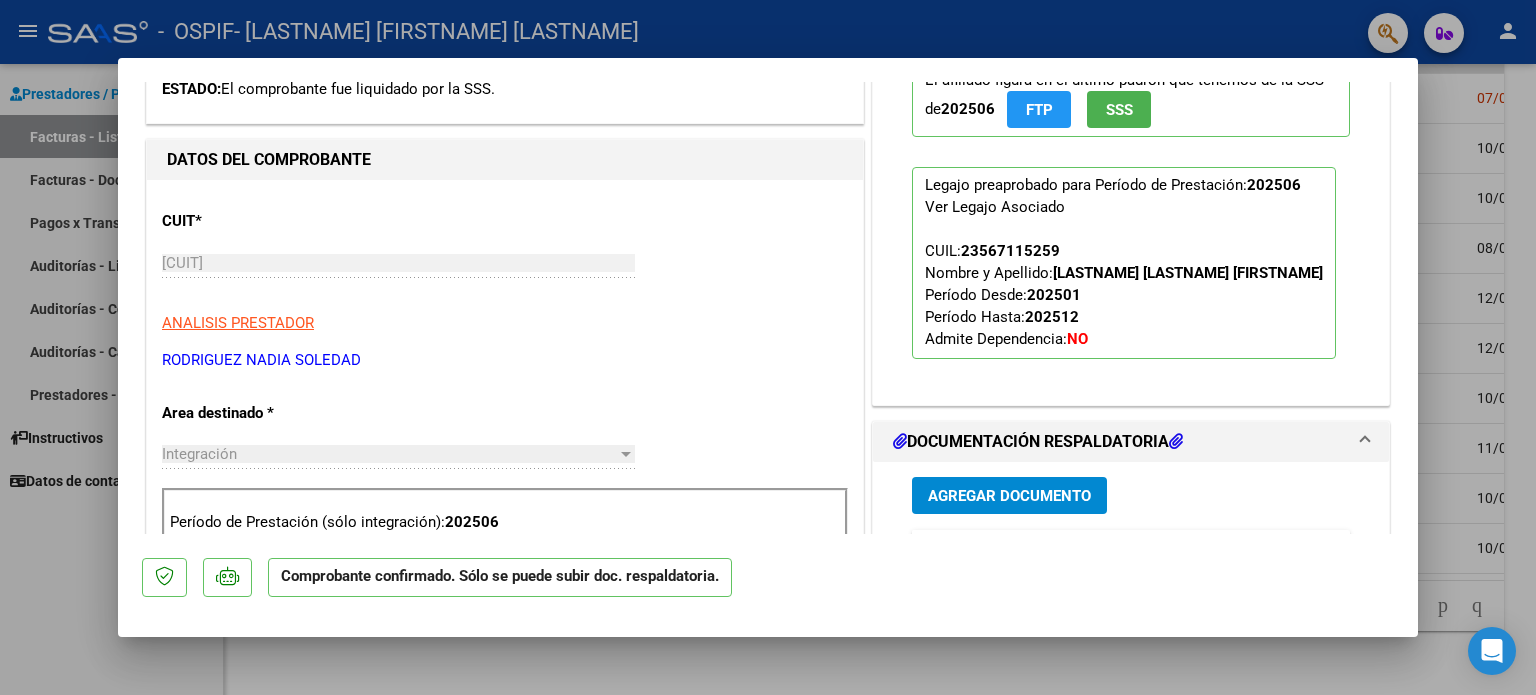 scroll, scrollTop: 800, scrollLeft: 0, axis: vertical 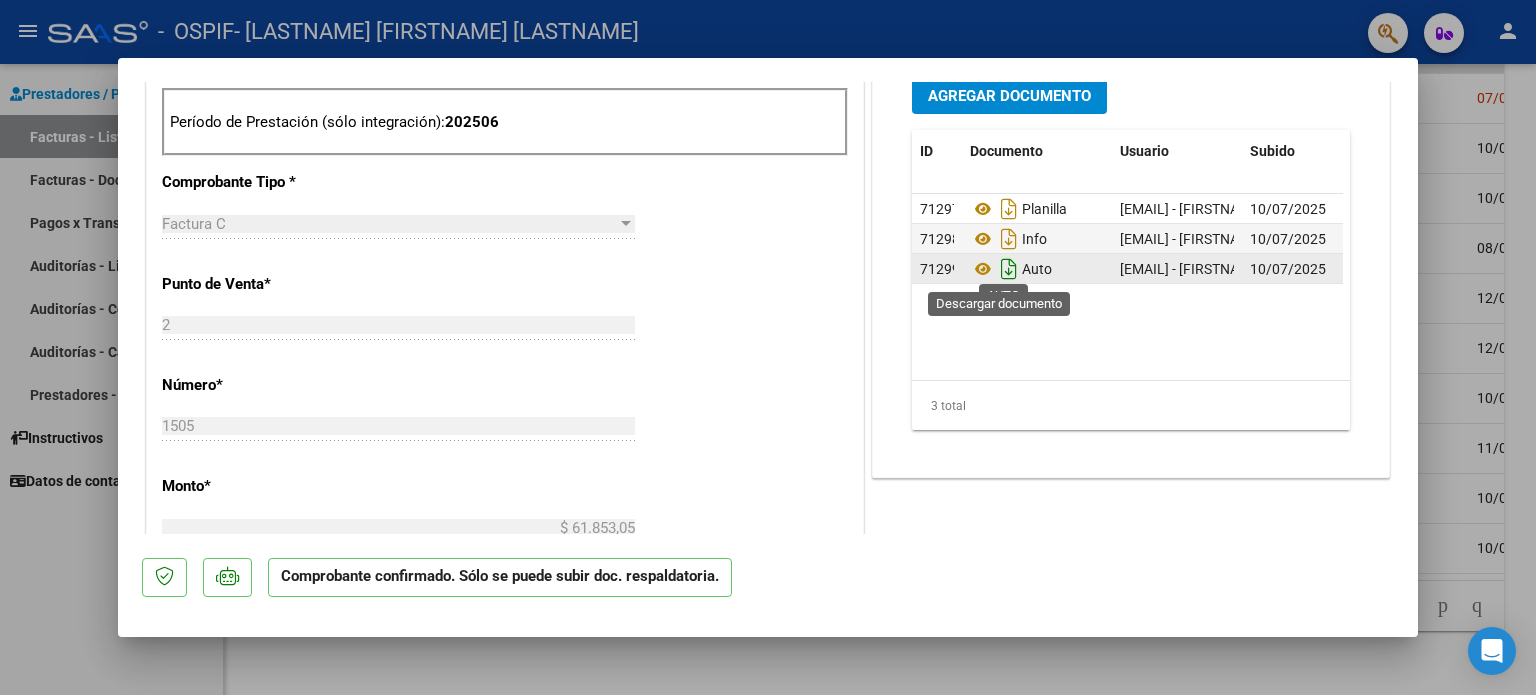 click 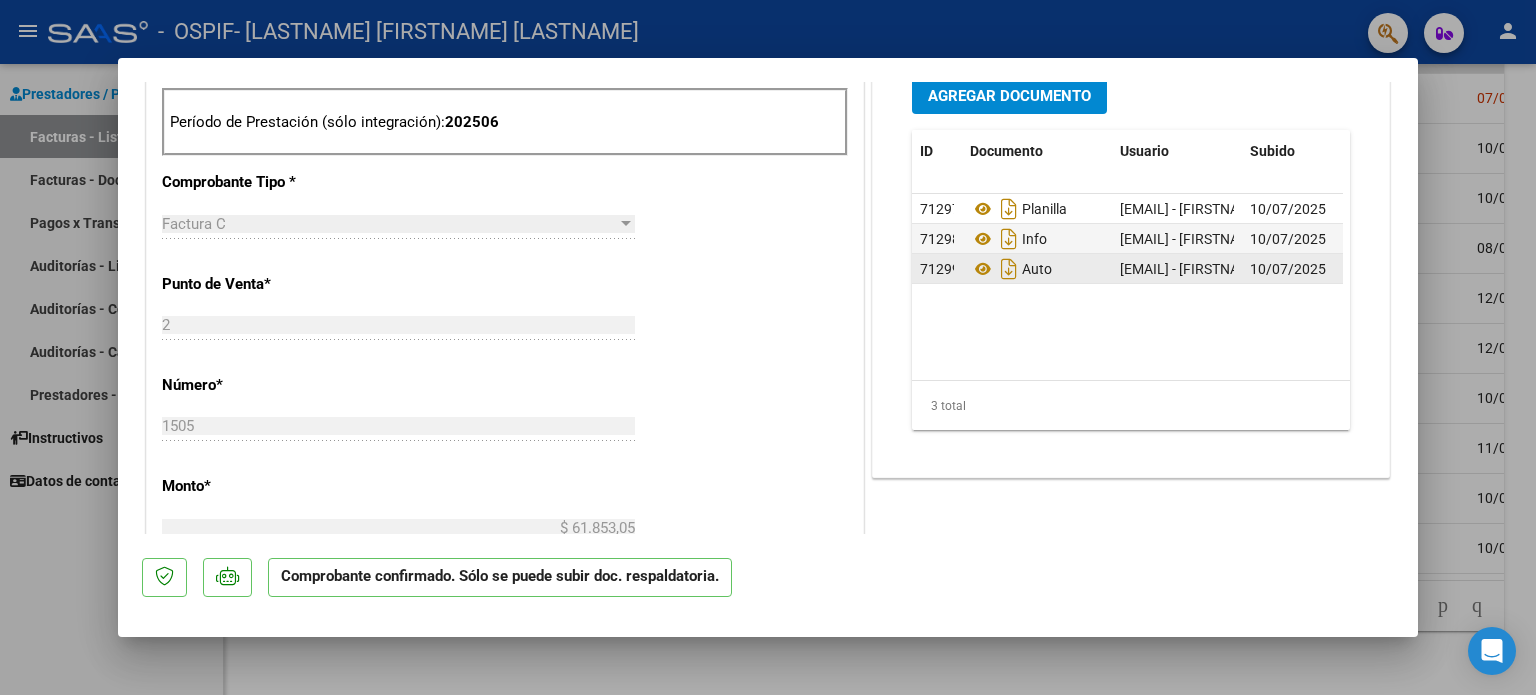 click at bounding box center [768, 347] 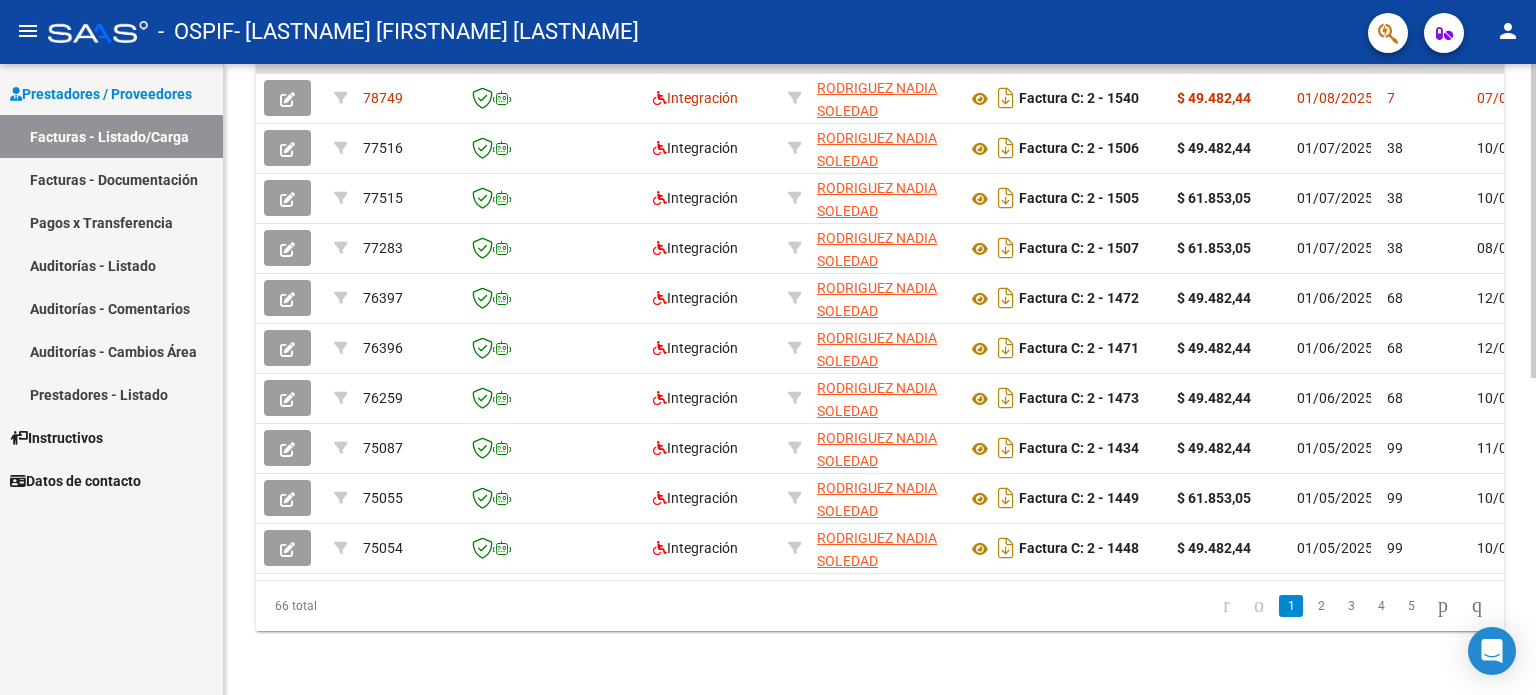 scroll, scrollTop: 0, scrollLeft: 0, axis: both 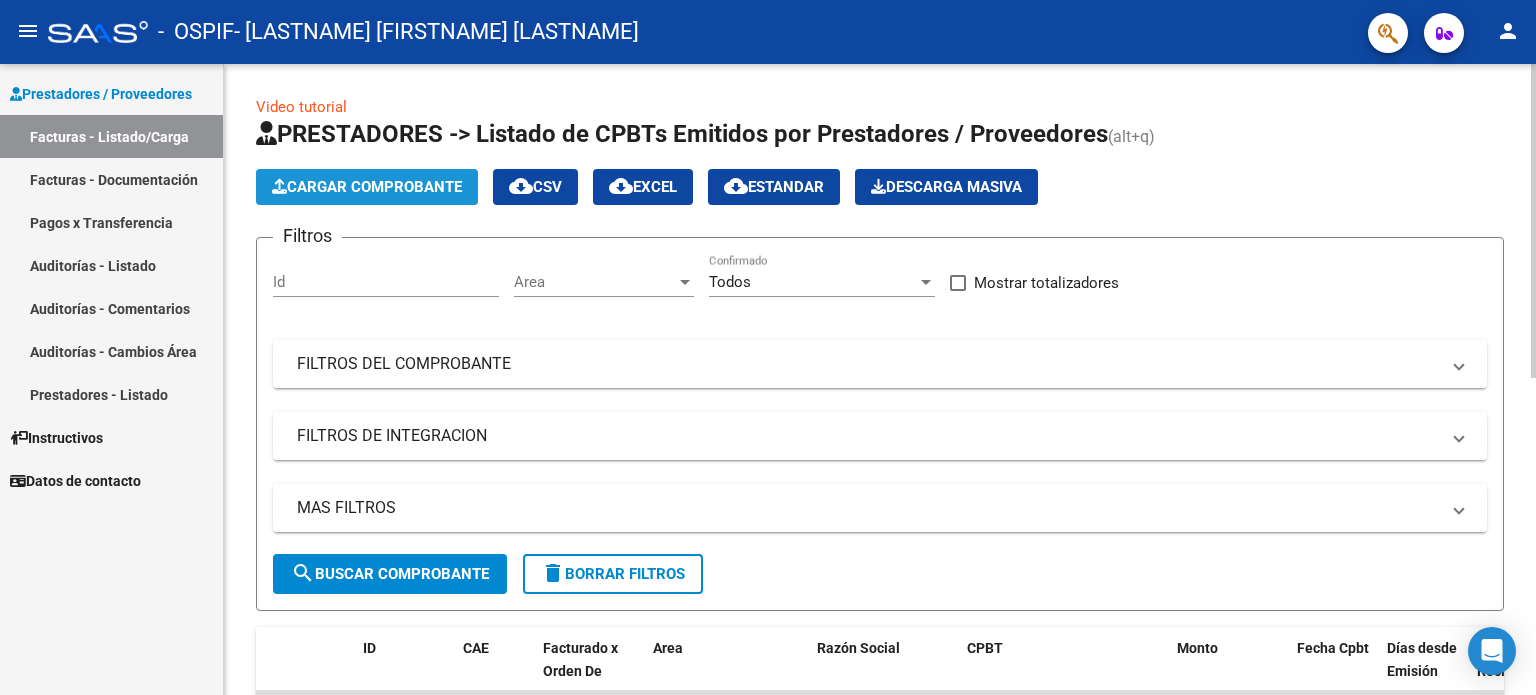 click on "Cargar Comprobante" 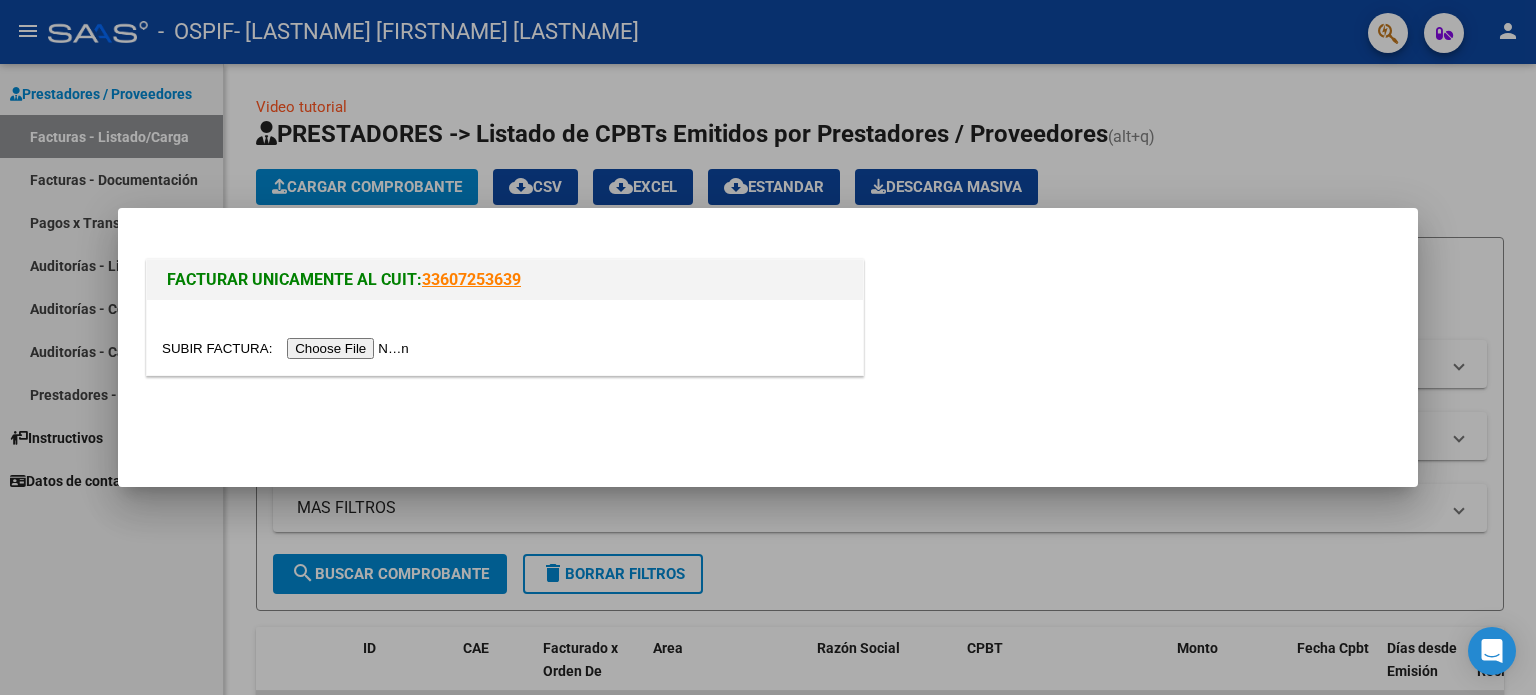 click at bounding box center [288, 348] 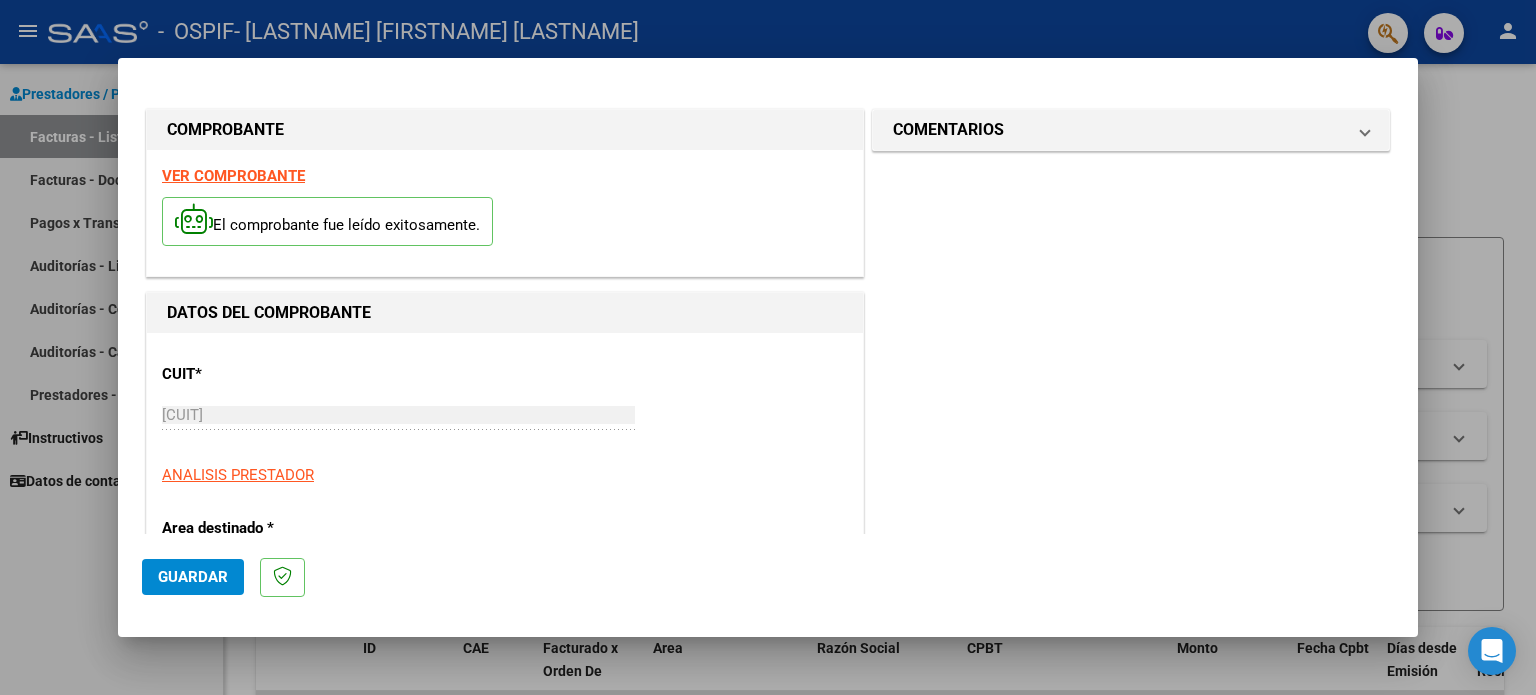 scroll, scrollTop: 400, scrollLeft: 0, axis: vertical 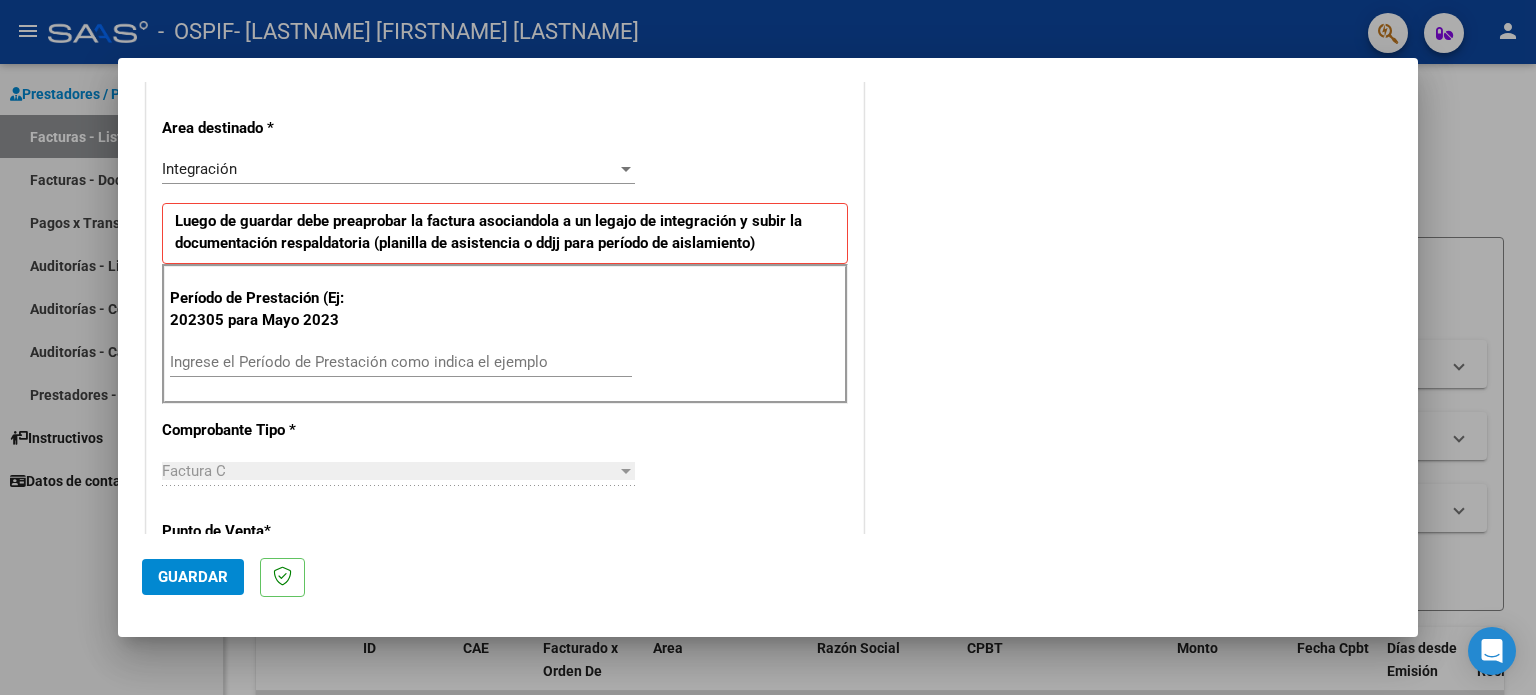 click on "Ingrese el Período de Prestación como indica el ejemplo" at bounding box center [401, 362] 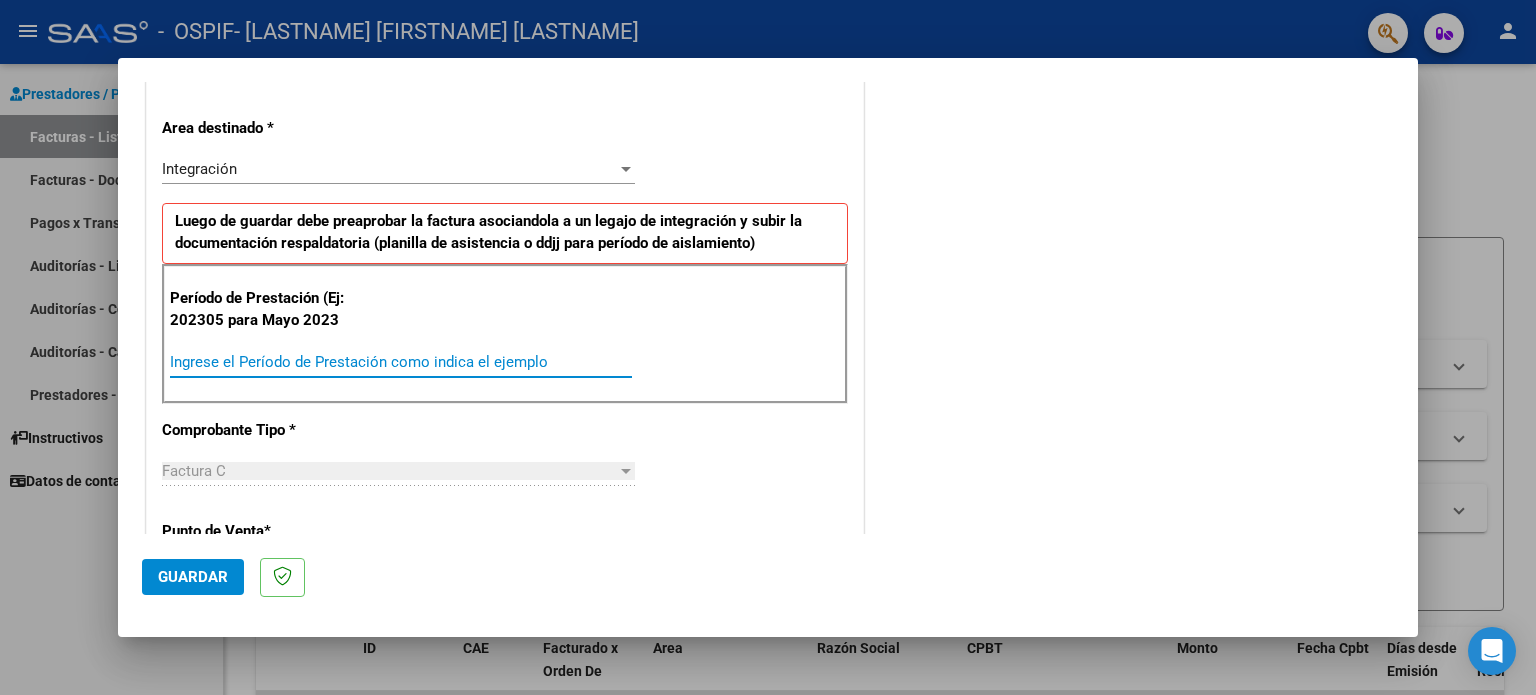 click on "Ingrese el Período de Prestación como indica el ejemplo" at bounding box center (401, 362) 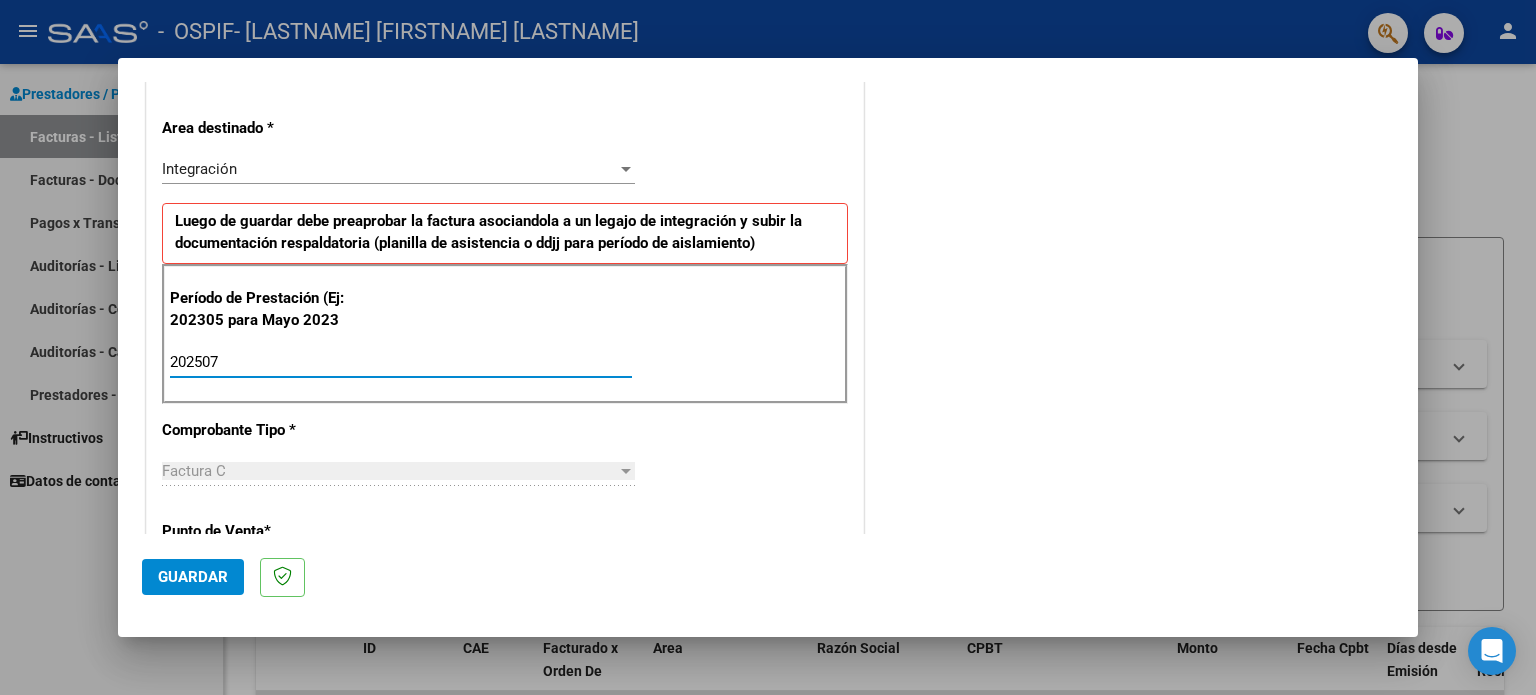 type on "202507" 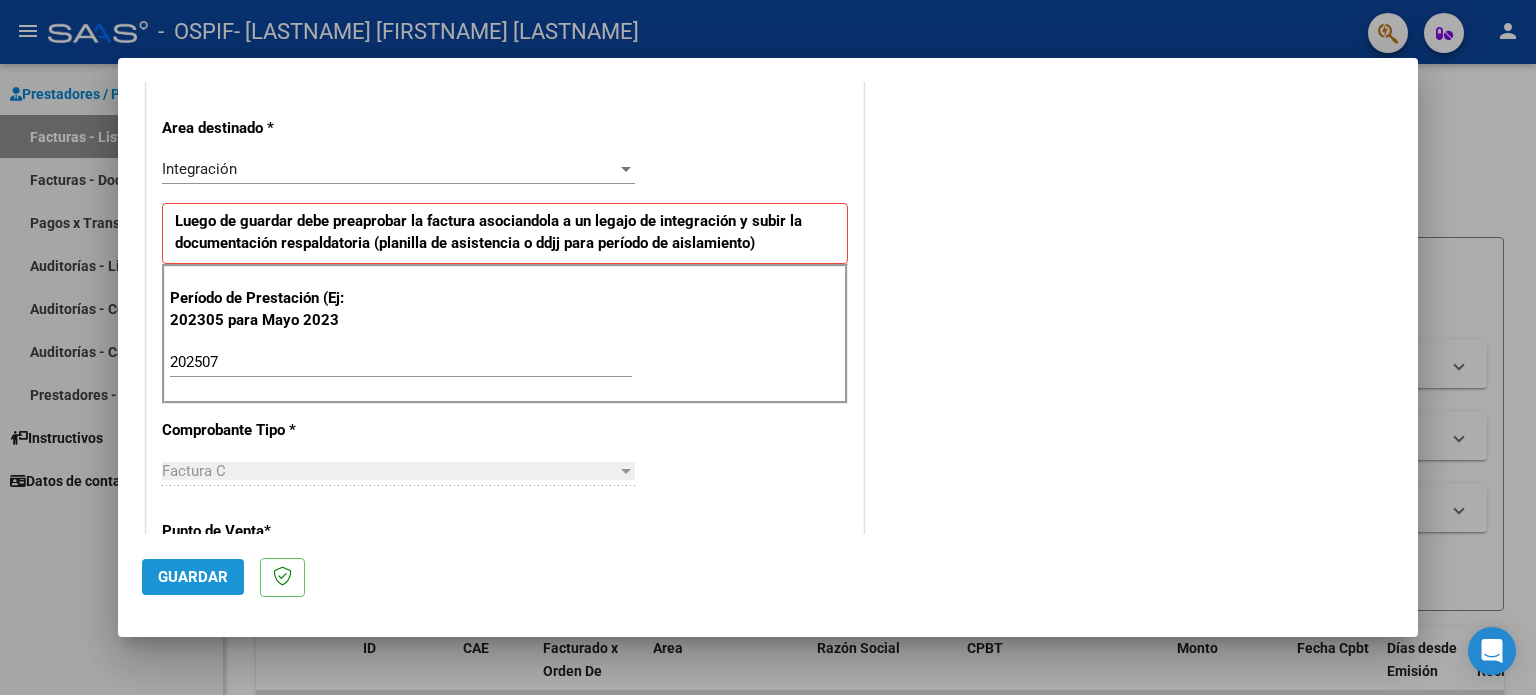 click on "Guardar" 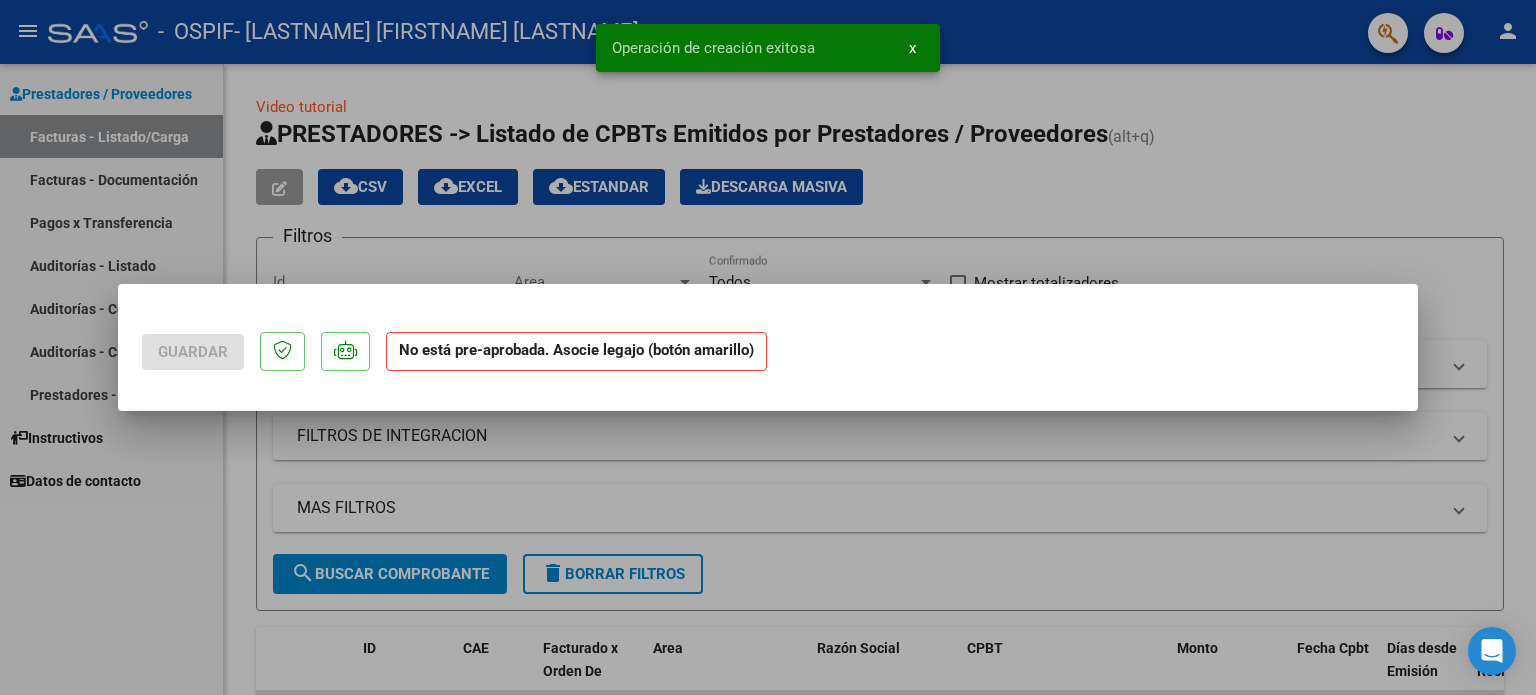 scroll, scrollTop: 0, scrollLeft: 0, axis: both 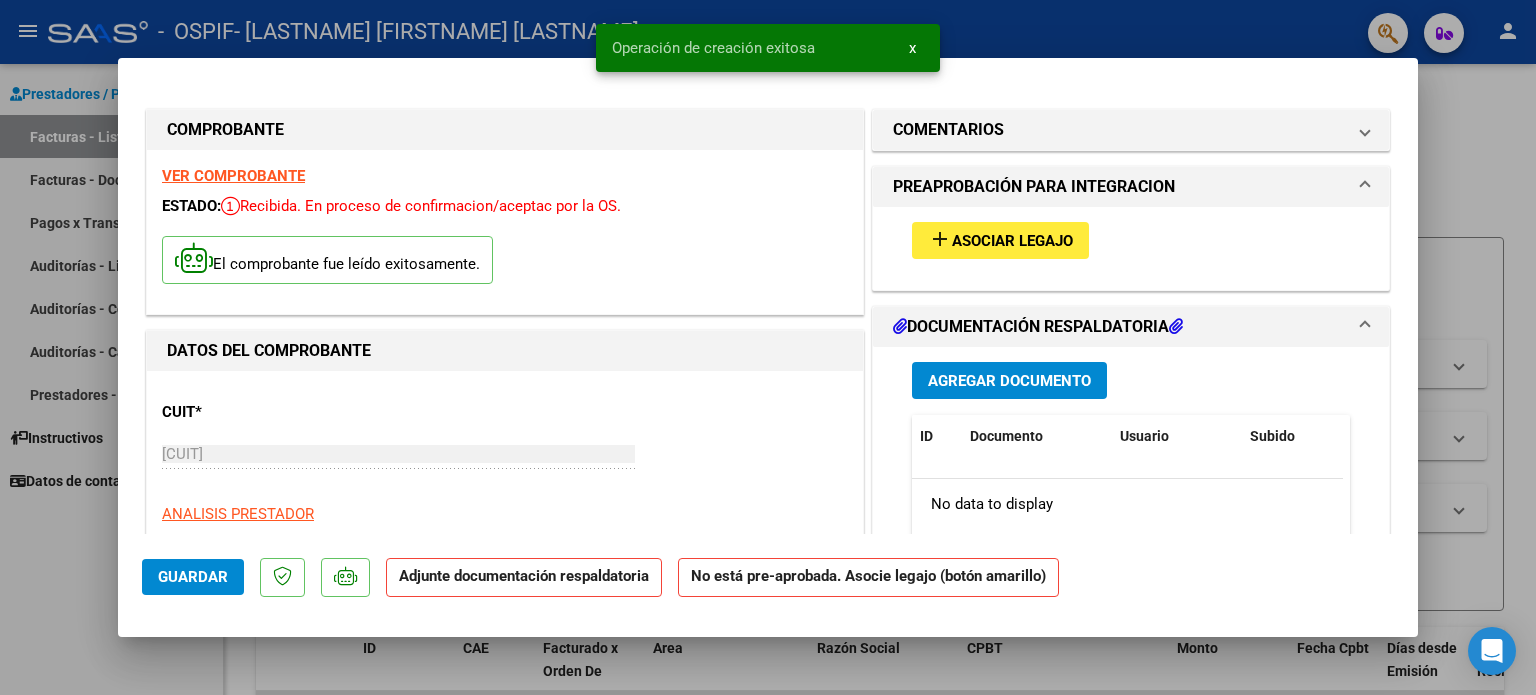 click on "Asociar Legajo" at bounding box center (1012, 241) 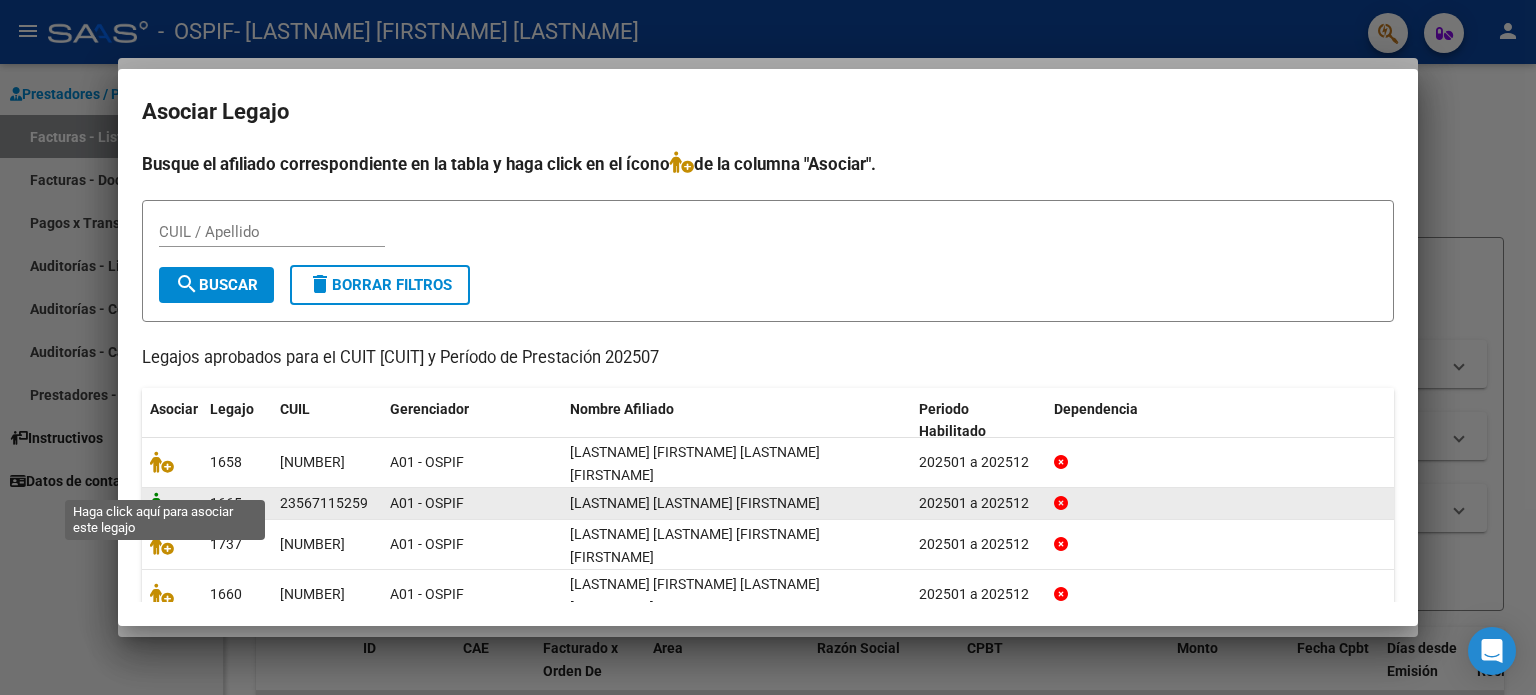 click 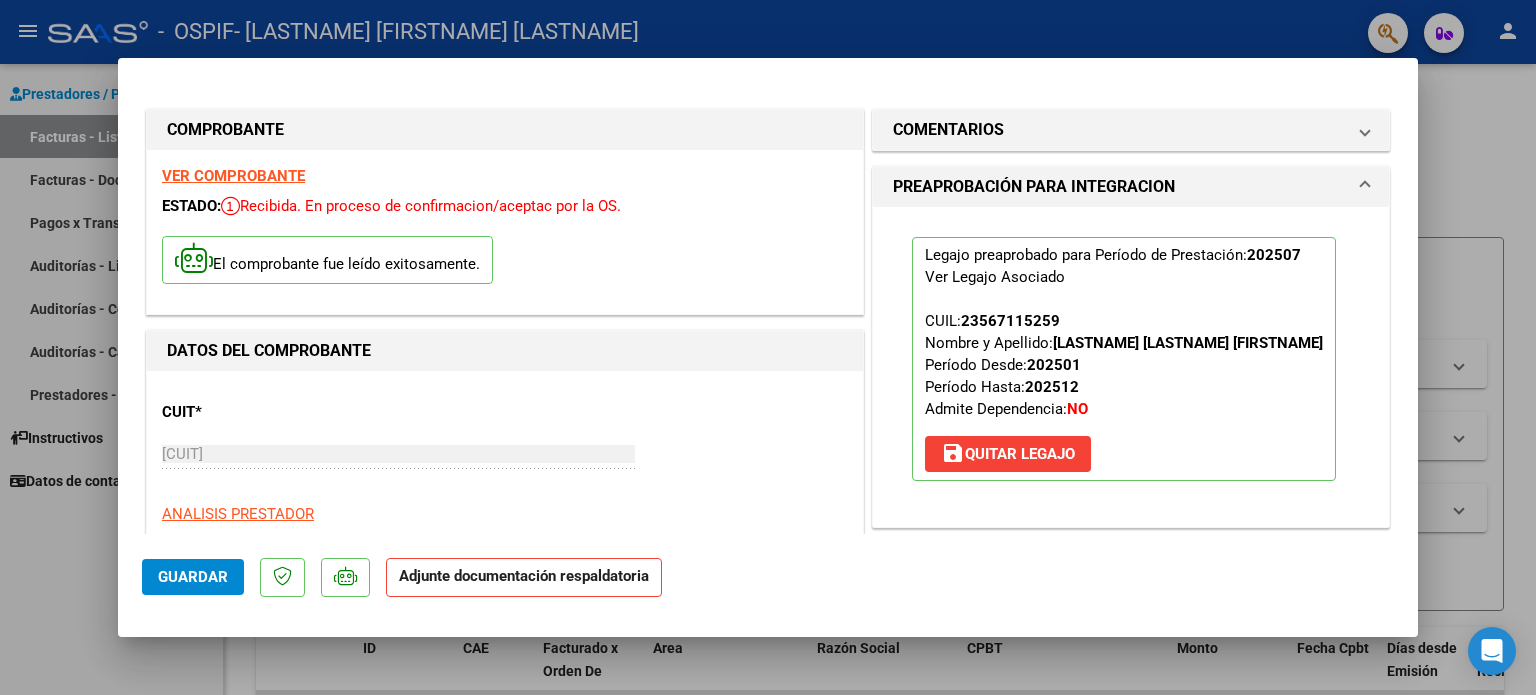 scroll, scrollTop: 400, scrollLeft: 0, axis: vertical 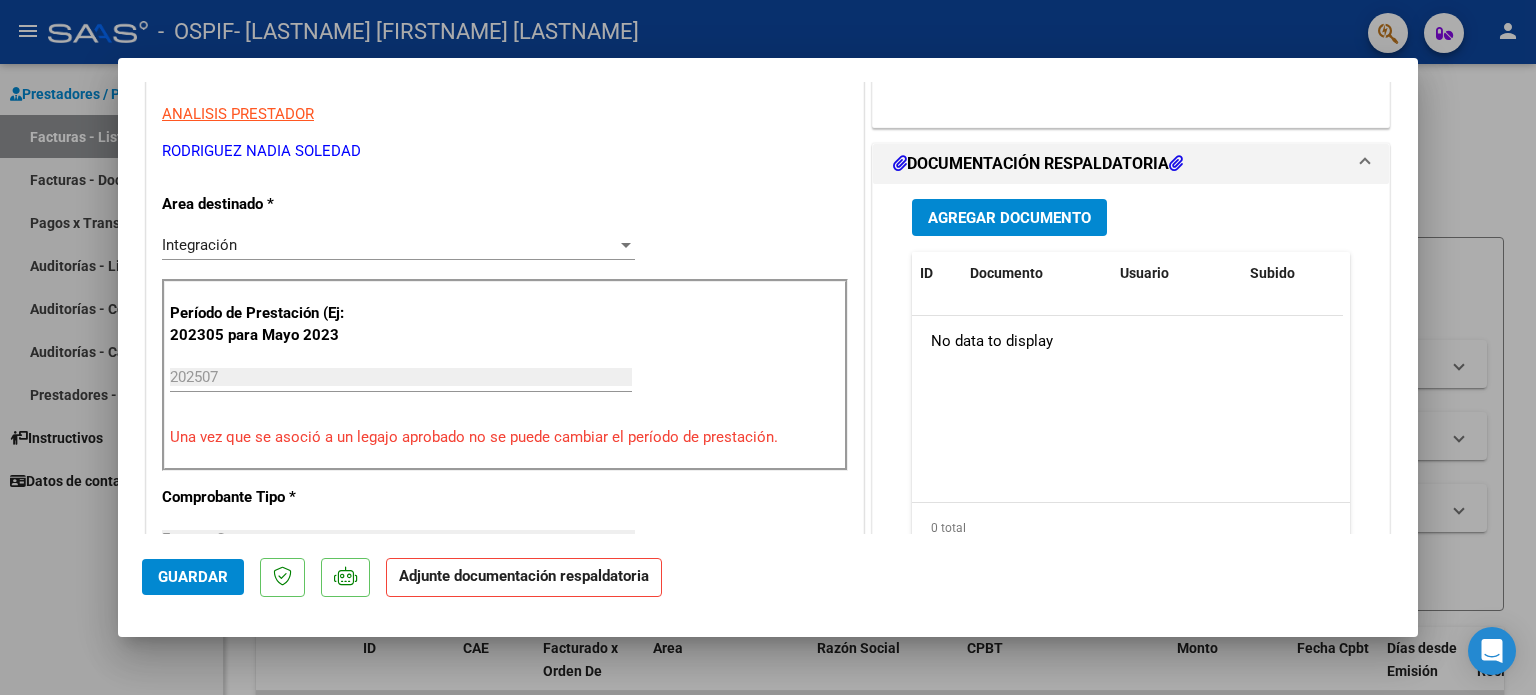 click on "Agregar Documento" at bounding box center (1009, 217) 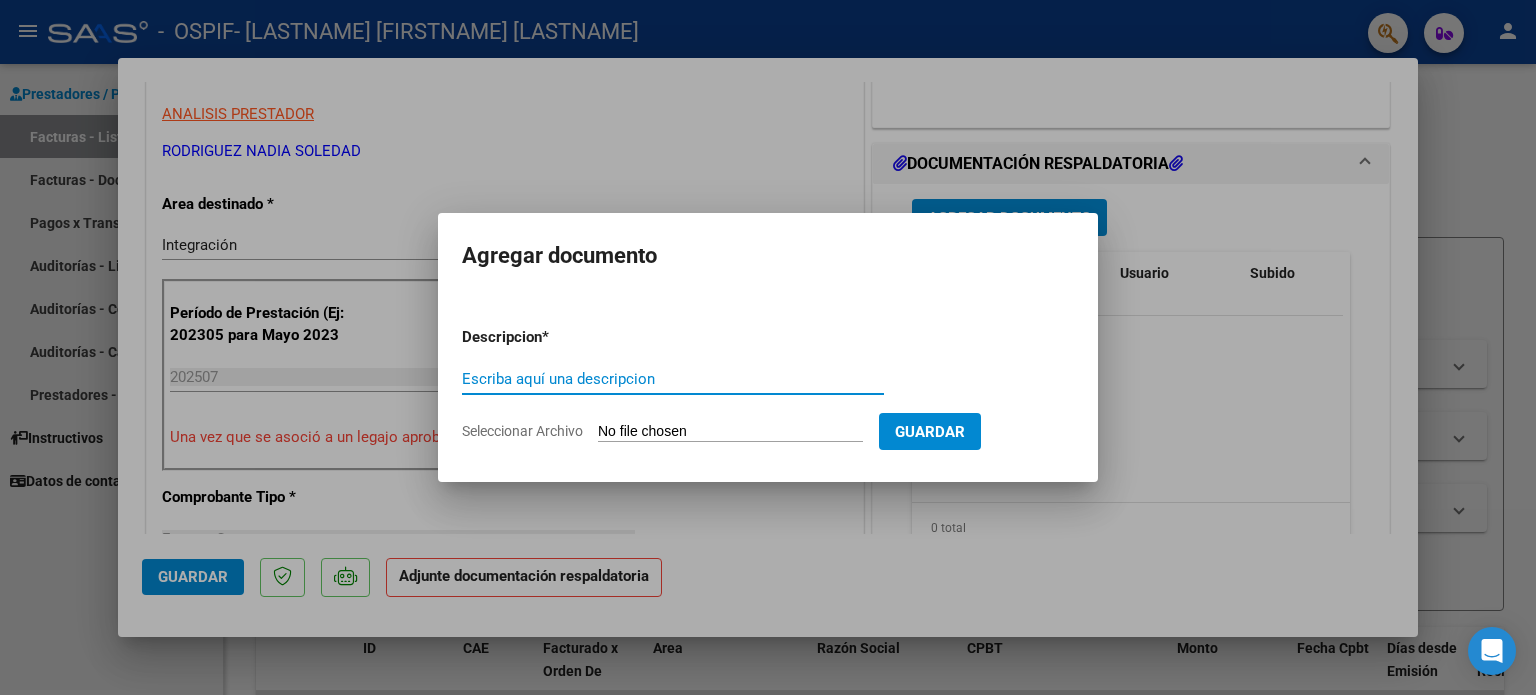 click on "Escriba aquí una descripcion" at bounding box center [673, 379] 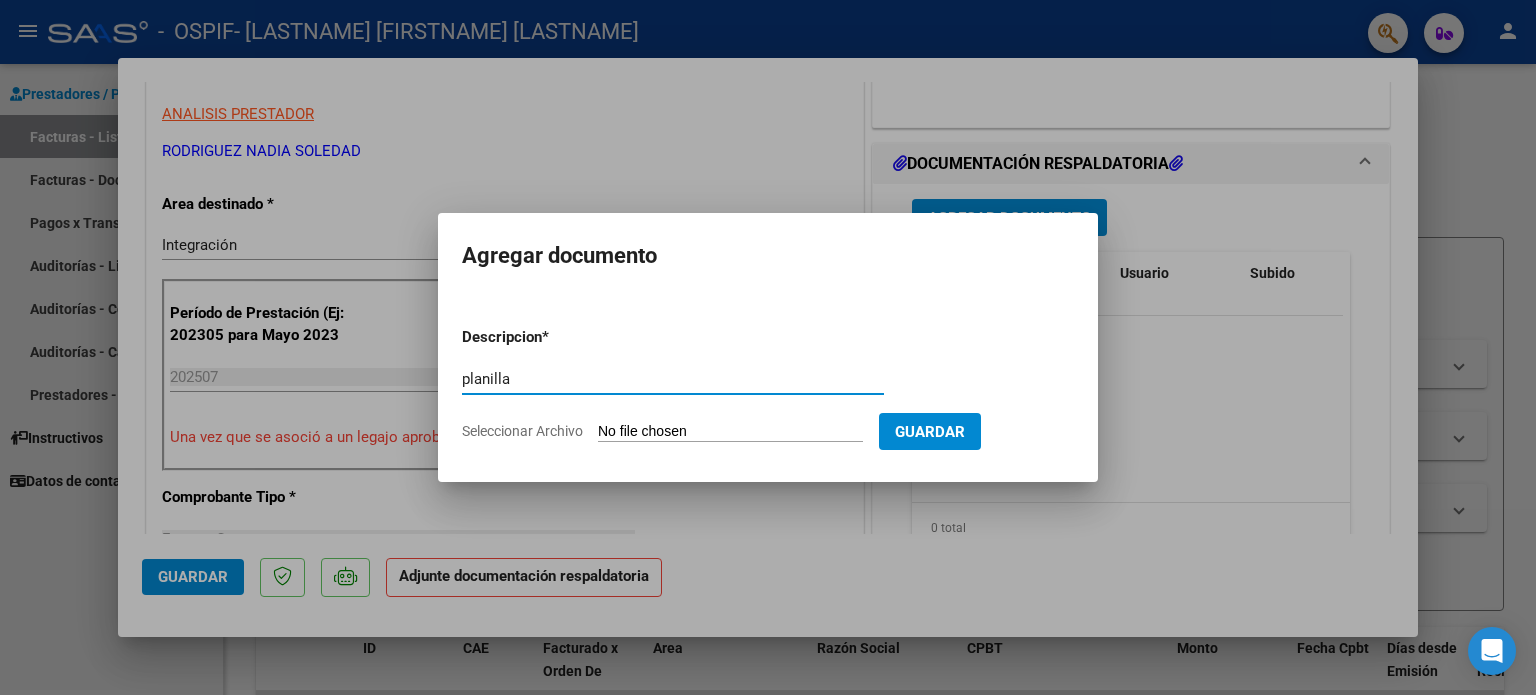 type on "planilla" 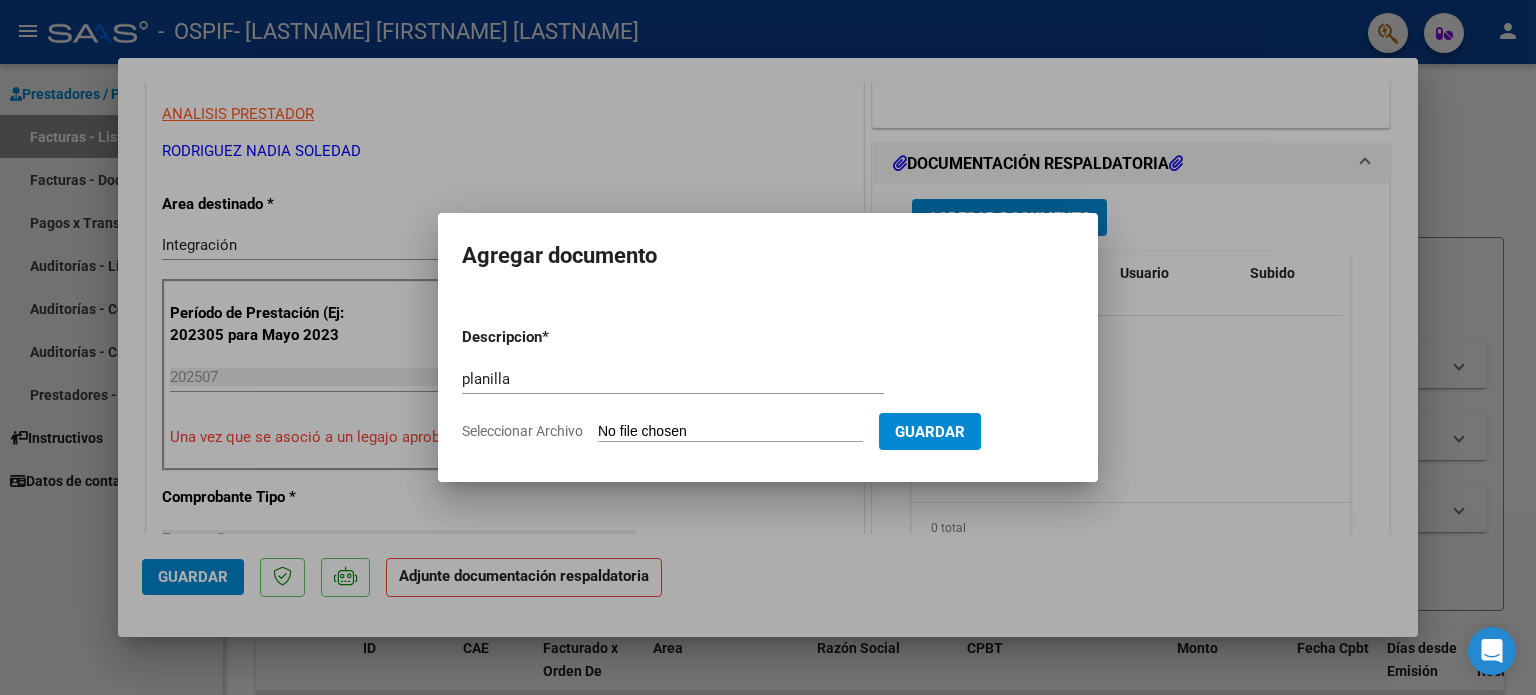 click on "Seleccionar Archivo" at bounding box center (730, 432) 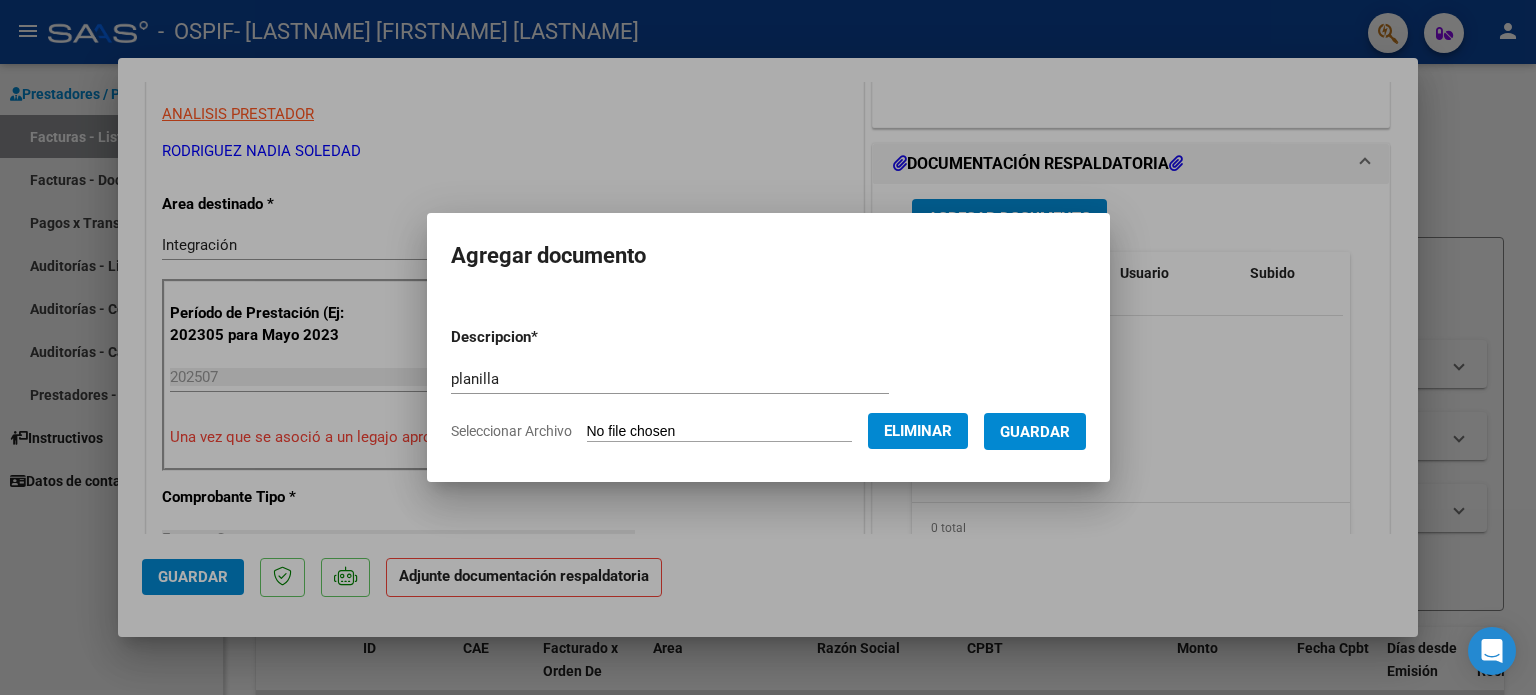 click on "Guardar" at bounding box center (1035, 432) 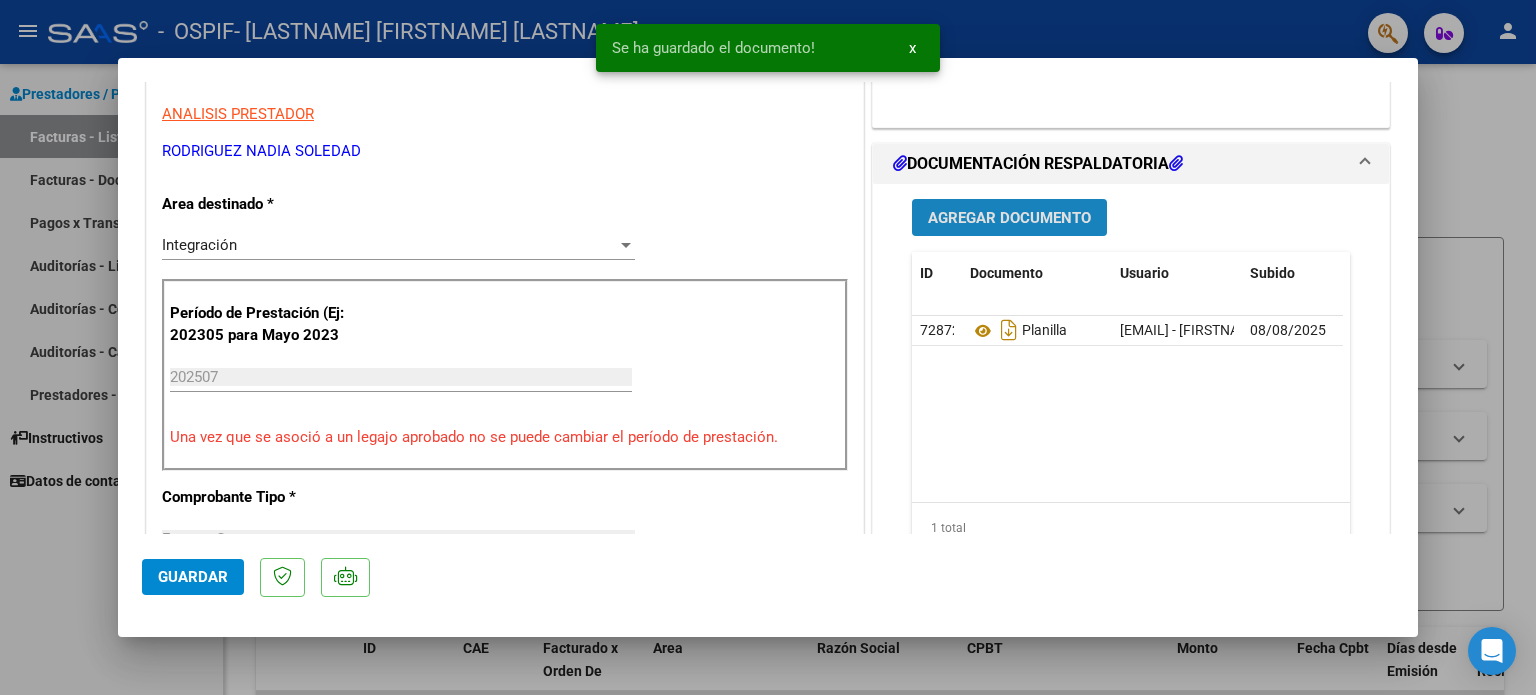 click on "Agregar Documento" at bounding box center (1009, 217) 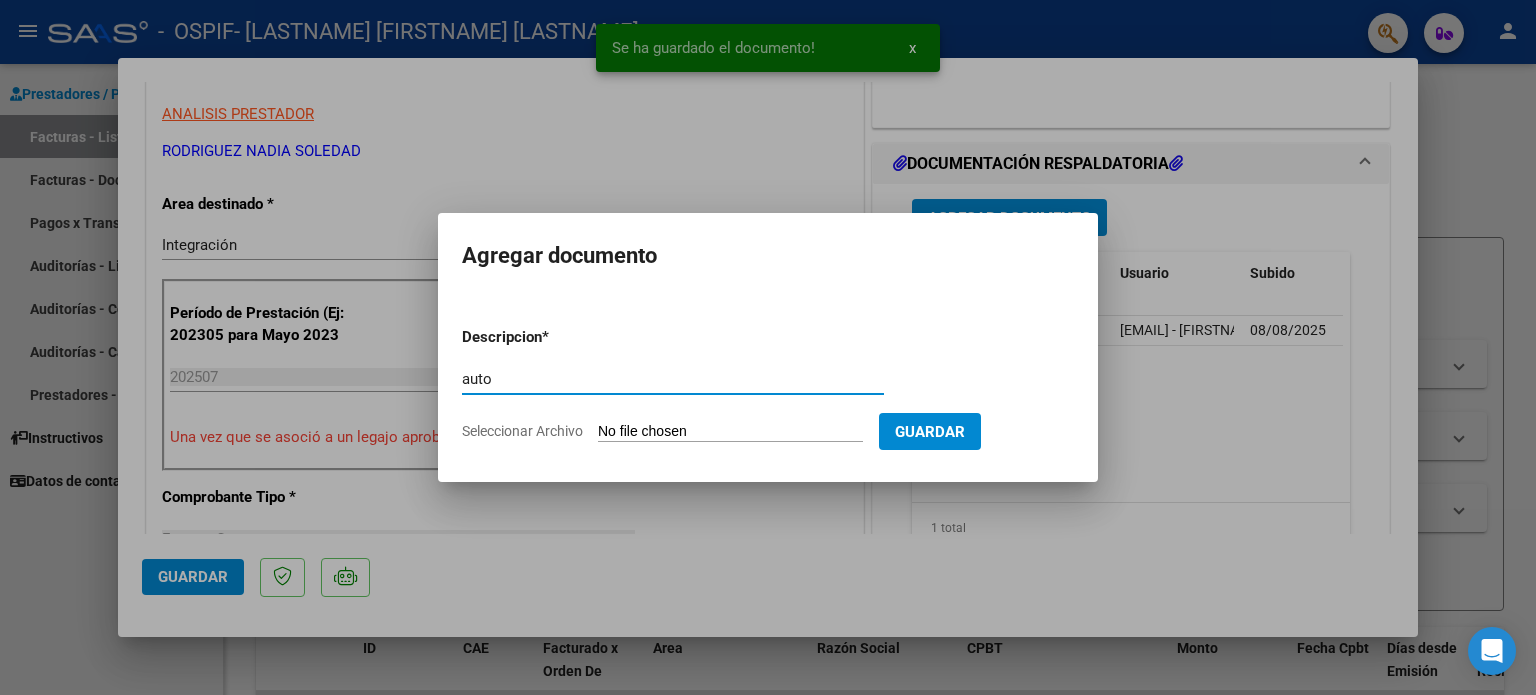type on "auto" 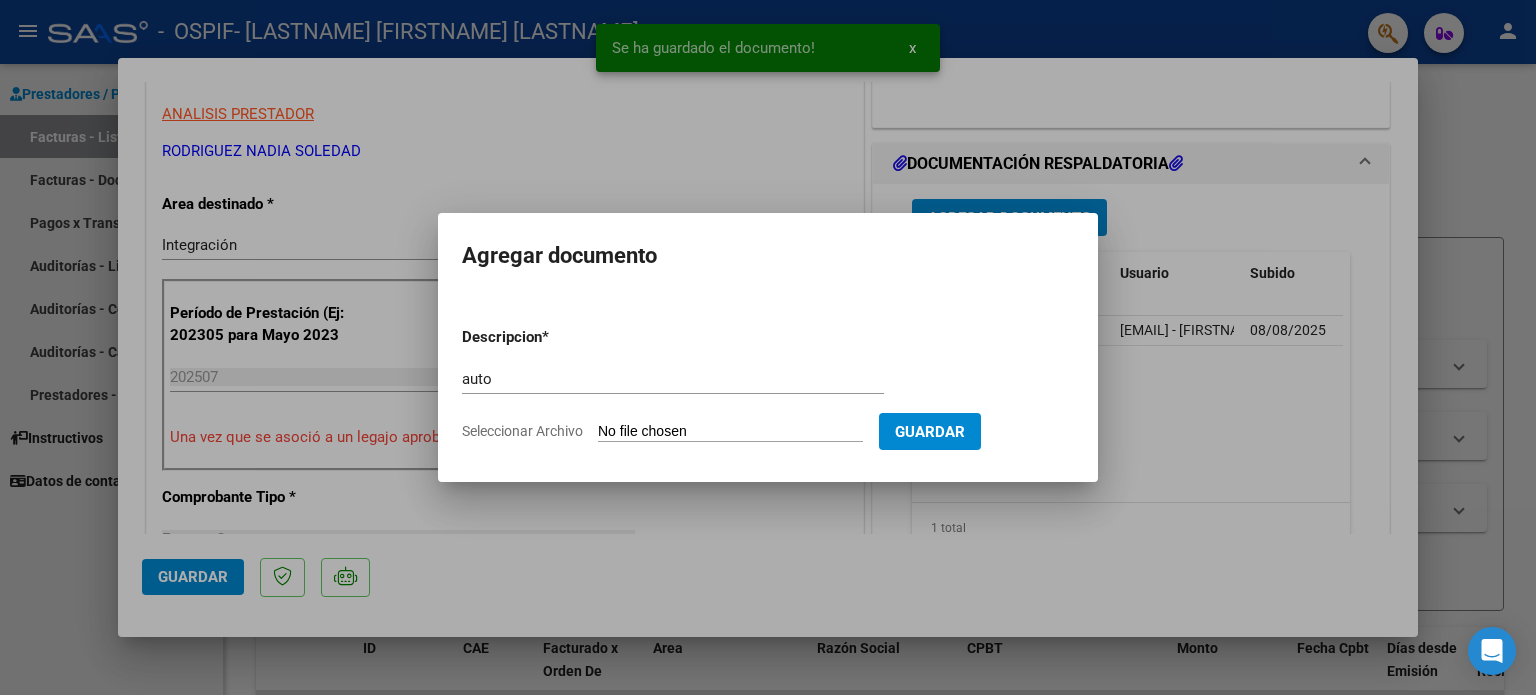 click on "Seleccionar Archivo" at bounding box center (730, 432) 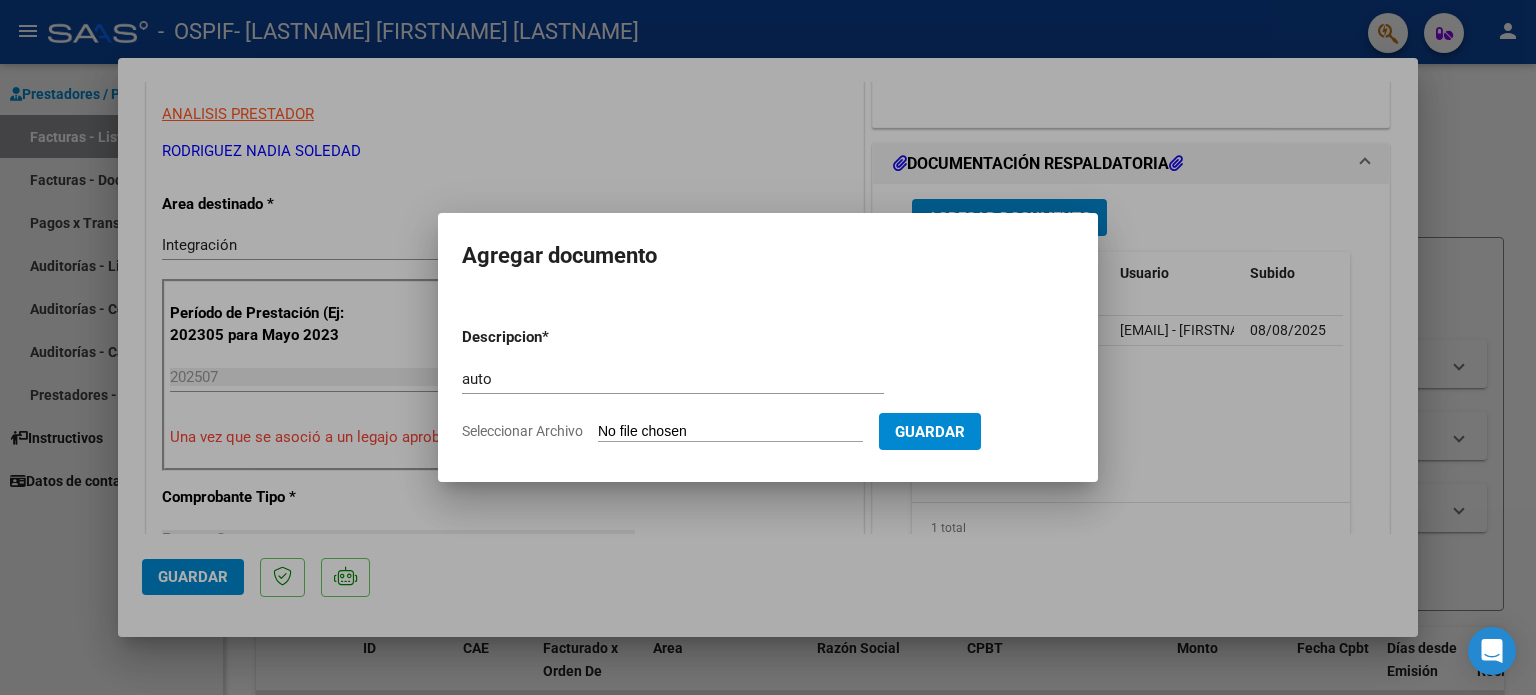 type on "C:\fakepath\27354867562-FACTURA_C-2-1505-ANEXO-AUTO.png" 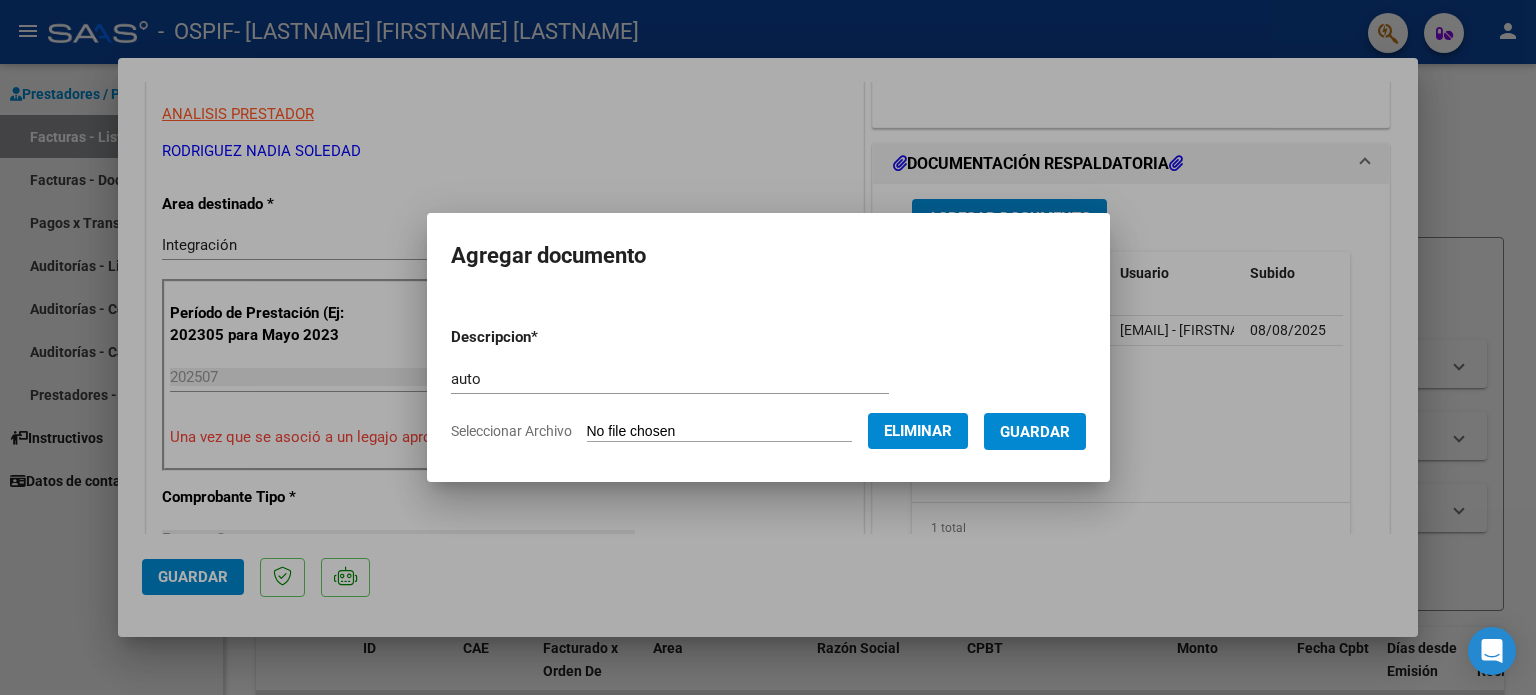 click on "Guardar" at bounding box center [1035, 431] 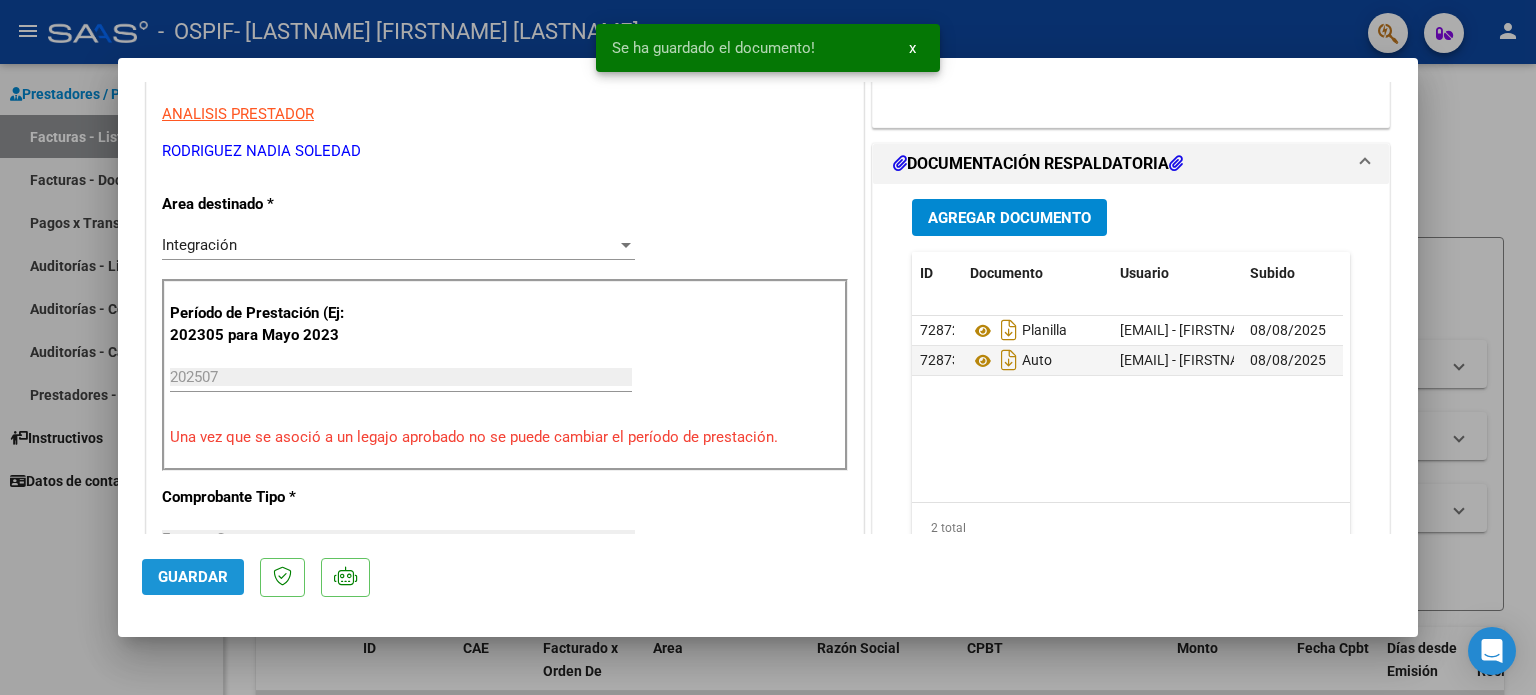drag, startPoint x: 218, startPoint y: 566, endPoint x: 92, endPoint y: 530, distance: 131.04198 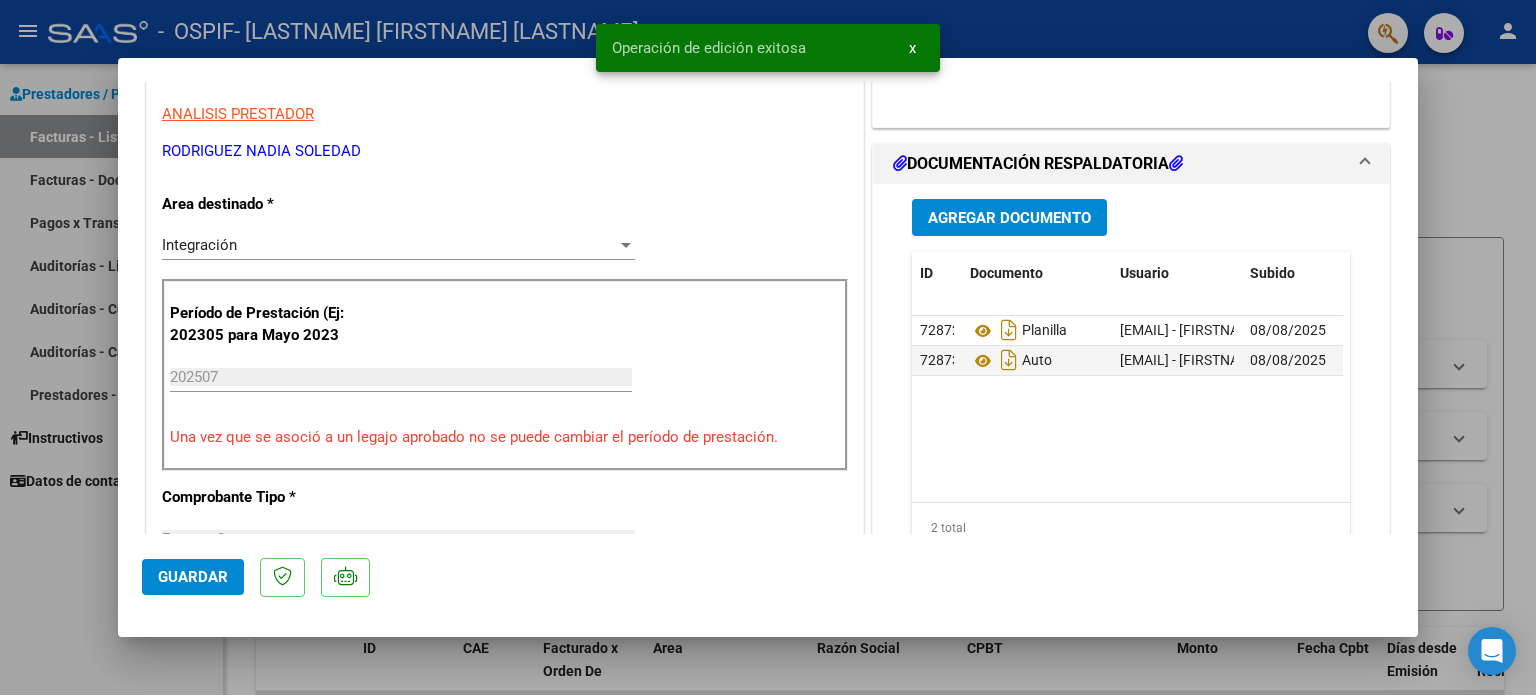 click at bounding box center (768, 347) 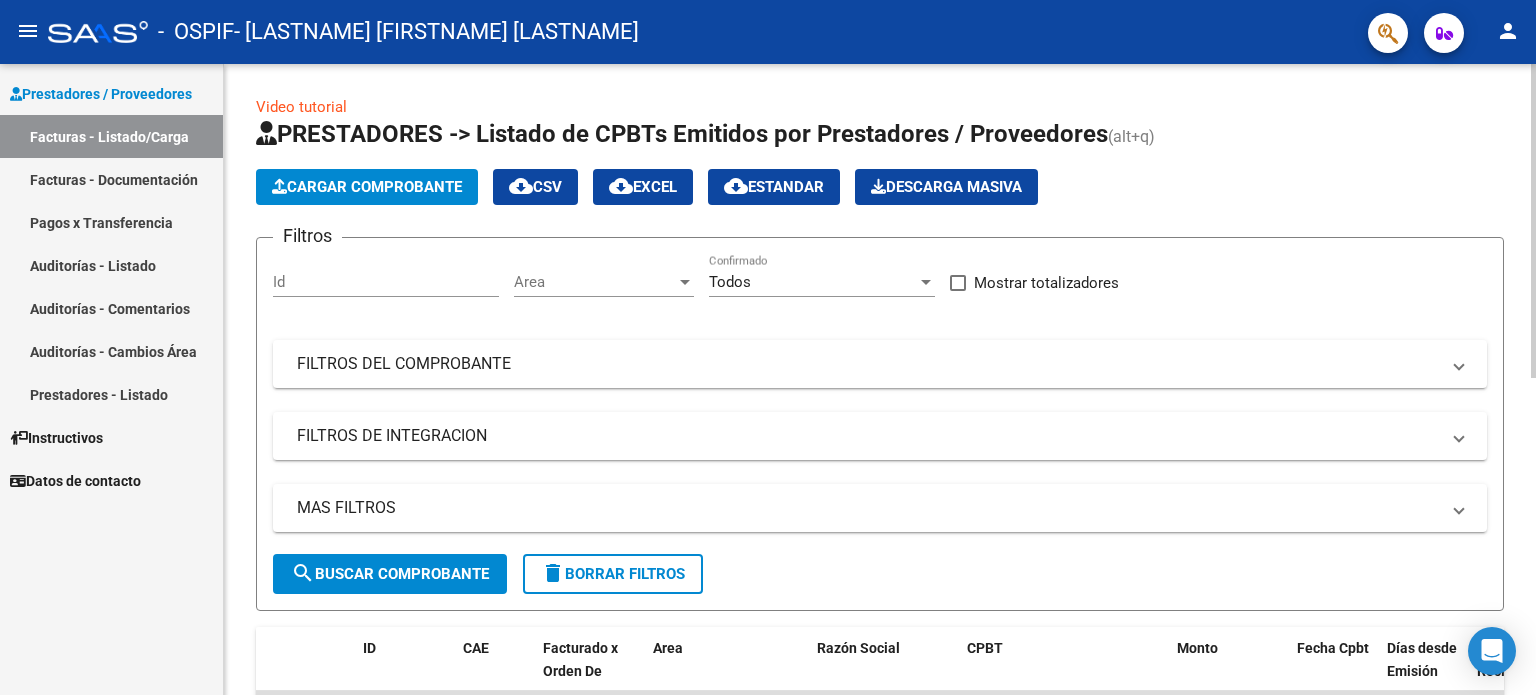 scroll, scrollTop: 400, scrollLeft: 0, axis: vertical 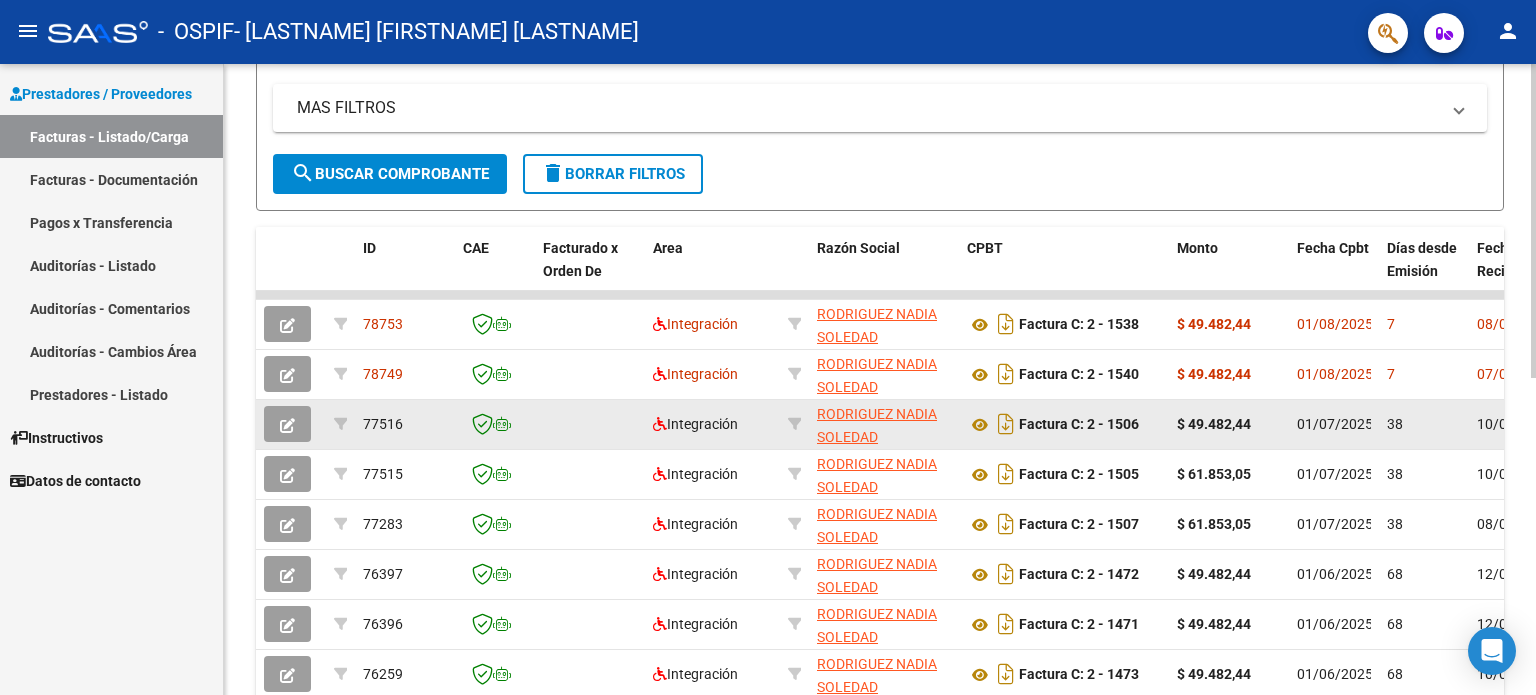 click 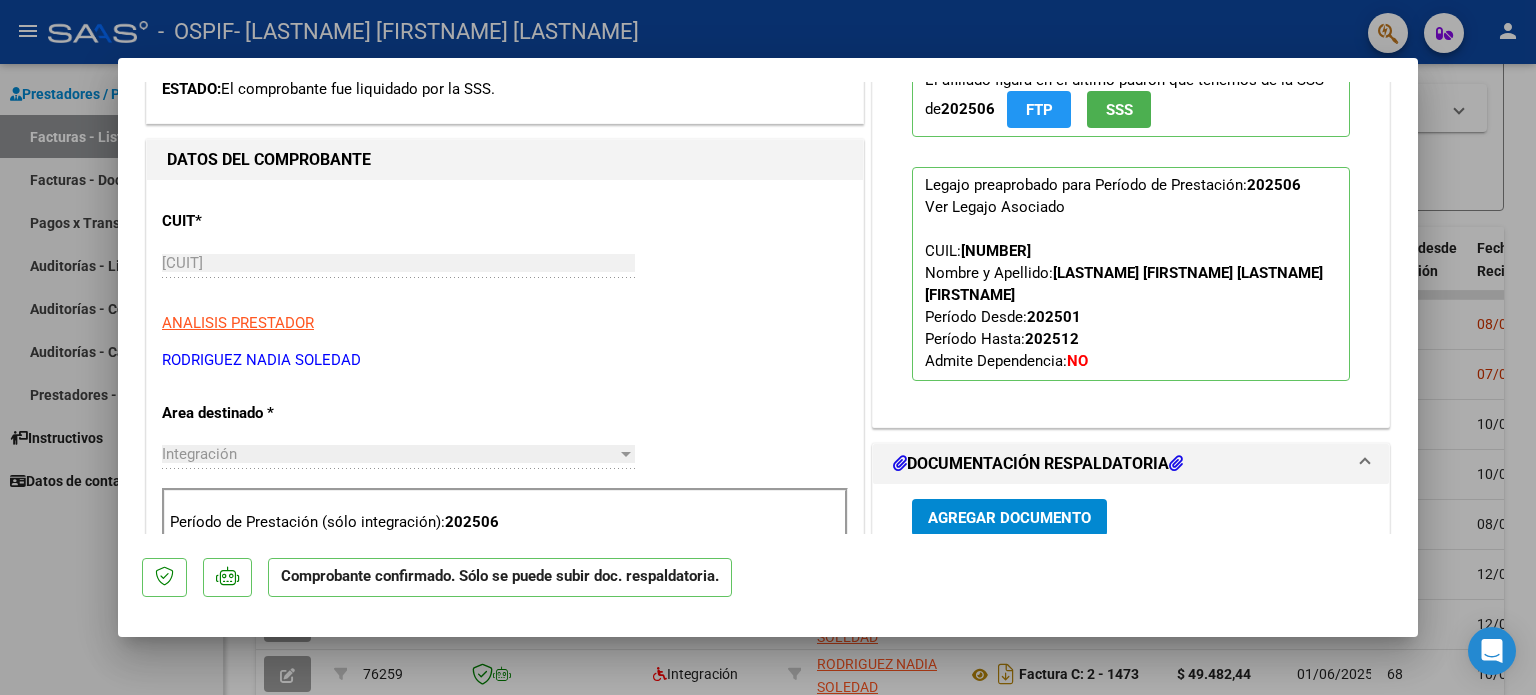 scroll, scrollTop: 800, scrollLeft: 0, axis: vertical 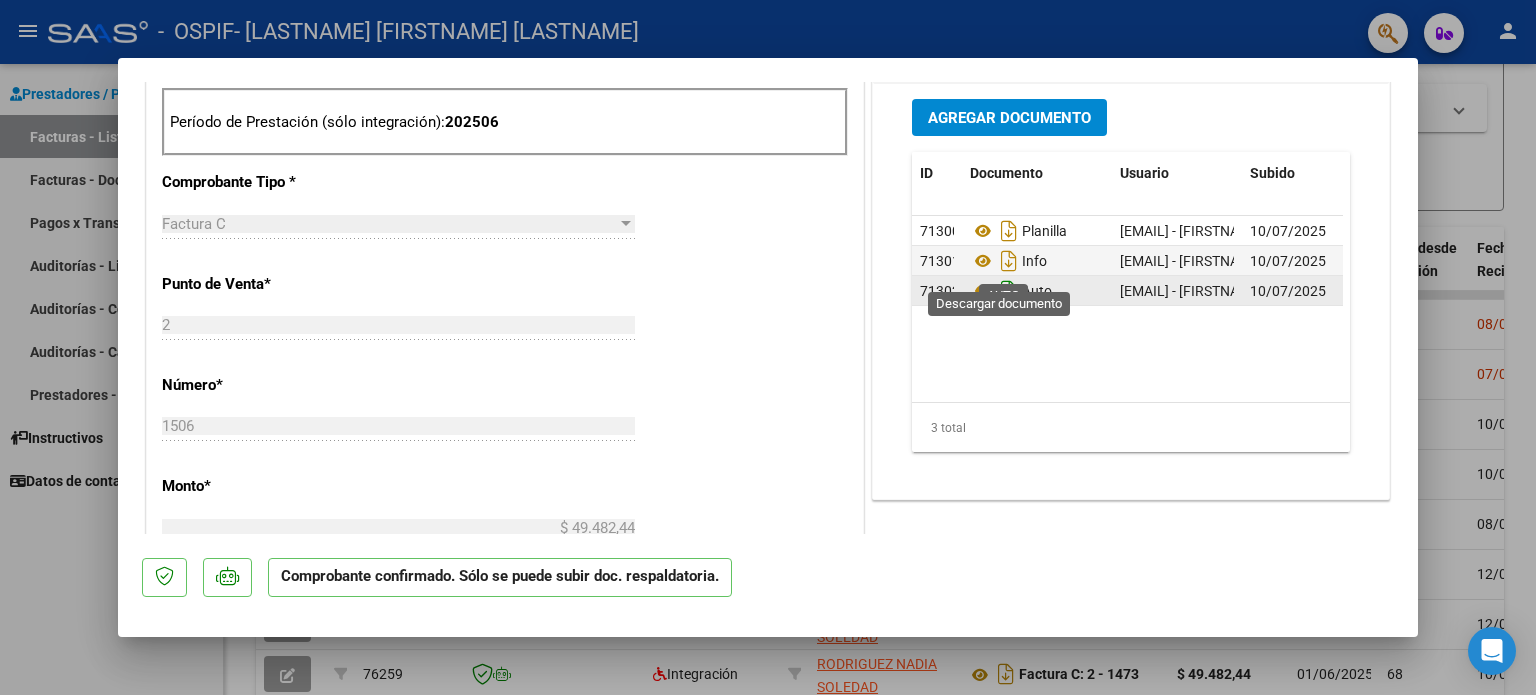 click 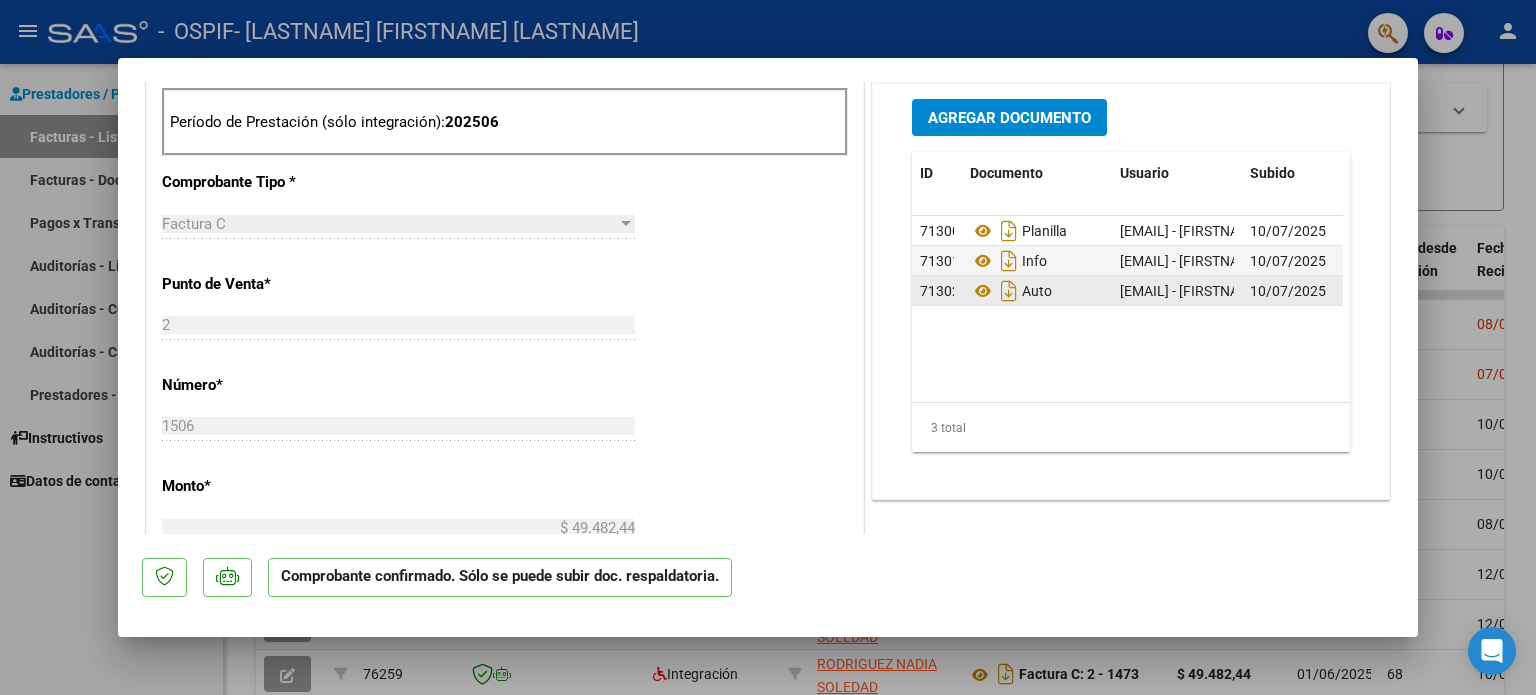 drag, startPoint x: 6, startPoint y: 611, endPoint x: 37, endPoint y: 602, distance: 32.280025 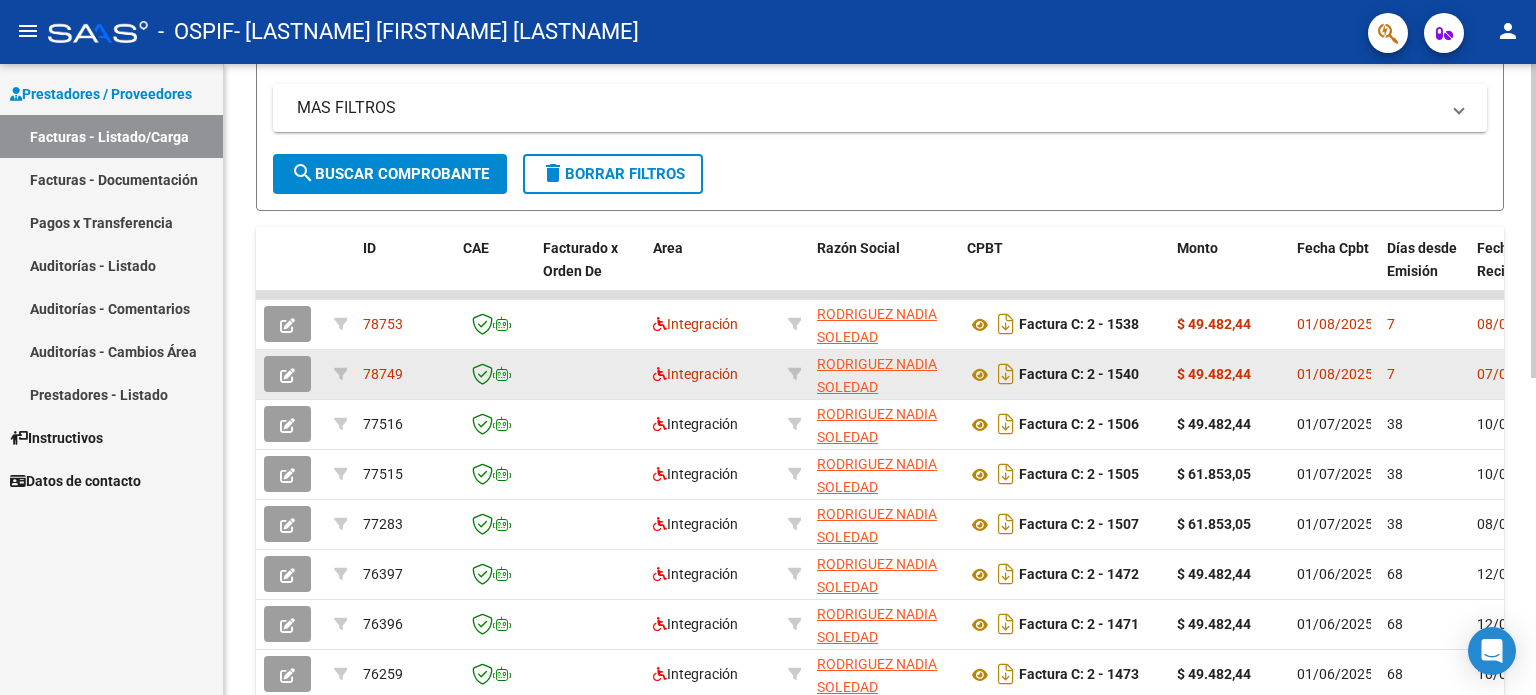 scroll, scrollTop: 0, scrollLeft: 0, axis: both 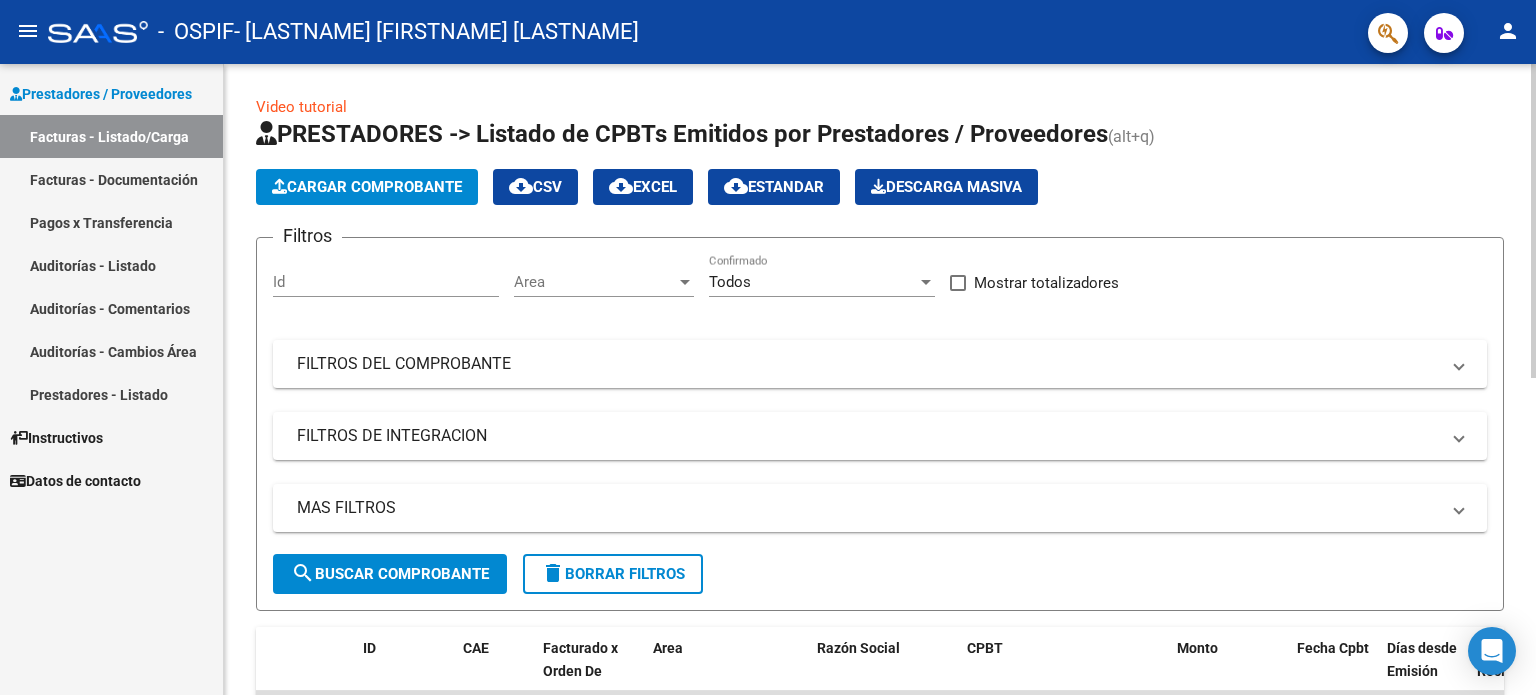 click on "Video tutorial   PRESTADORES -> Listado de CPBTs Emitidos por Prestadores / Proveedores (alt+q)   Cargar Comprobante
cloud_download  CSV  cloud_download  EXCEL  cloud_download  Estandar   Descarga Masiva
Filtros Id Area Area Todos Confirmado   Mostrar totalizadores   FILTROS DEL COMPROBANTE  Comprobante Tipo Comprobante Tipo Start date – End date Fec. Comprobante Desde / Hasta Días Emisión Desde(cant. días) Días Emisión Hasta(cant. días) CUIT / Razón Social Pto. Venta Nro. Comprobante Código SSS CAE Válido CAE Válido Todos Cargado Módulo Hosp. Todos Tiene facturacion Apócrifa Hospital Refes  FILTROS DE INTEGRACION  Período De Prestación Campos del Archivo de Rendición Devuelto x SSS (dr_envio) Todos Rendido x SSS (dr_envio) Tipo de Registro Tipo de Registro Período Presentación Período Presentación Campos del Legajo Asociado (preaprobación) Afiliado Legajo (cuil/nombre) Todos Solo facturas preaprobadas  MAS FILTROS  Todos Con Doc. Respaldatoria Todos Con Trazabilidad Todos – – 7" 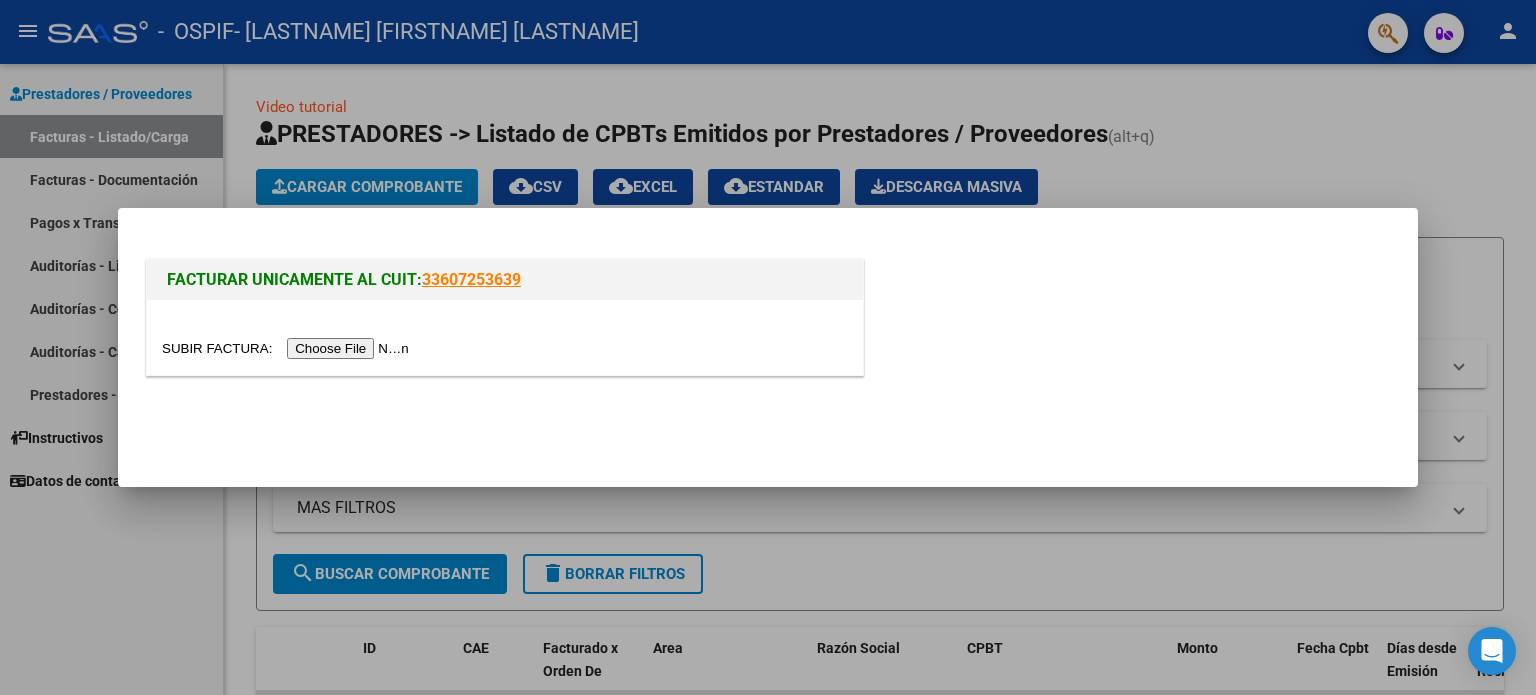 click at bounding box center (288, 348) 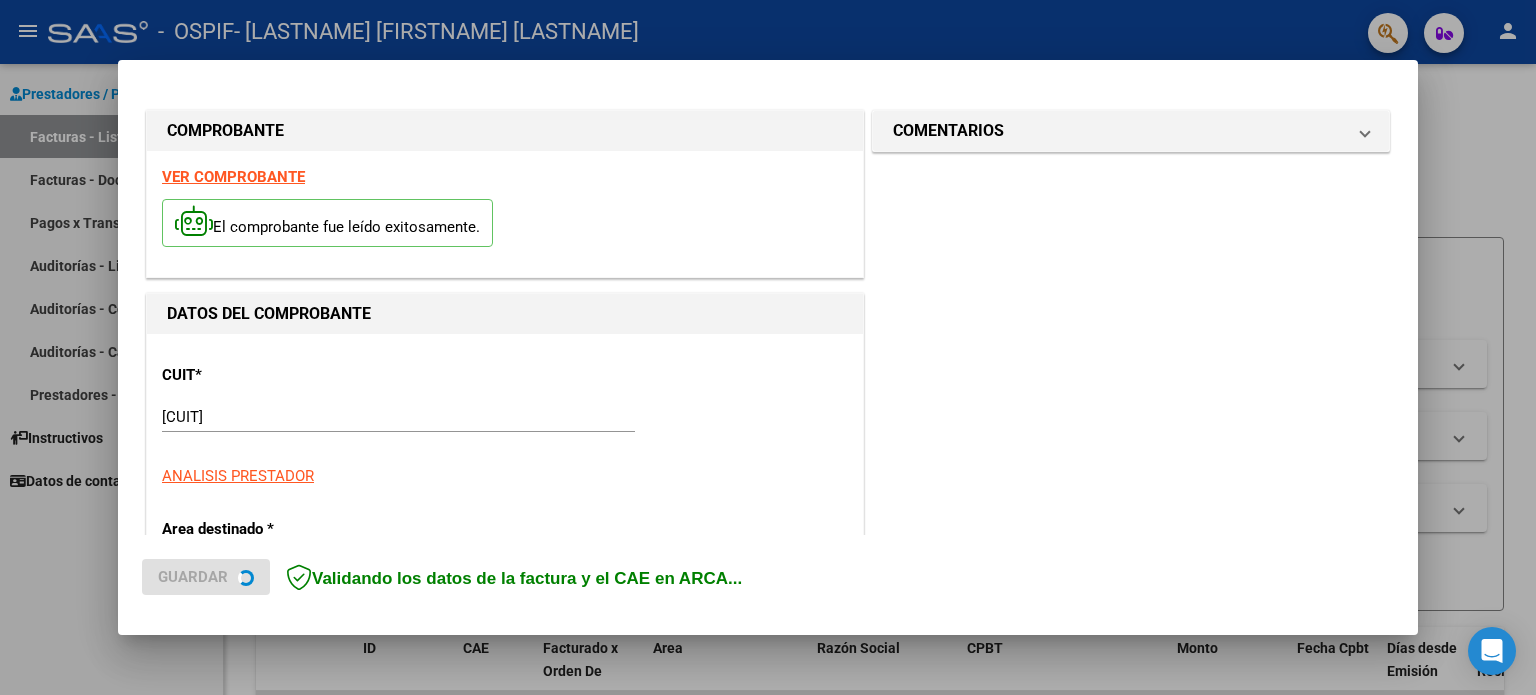 scroll, scrollTop: 400, scrollLeft: 0, axis: vertical 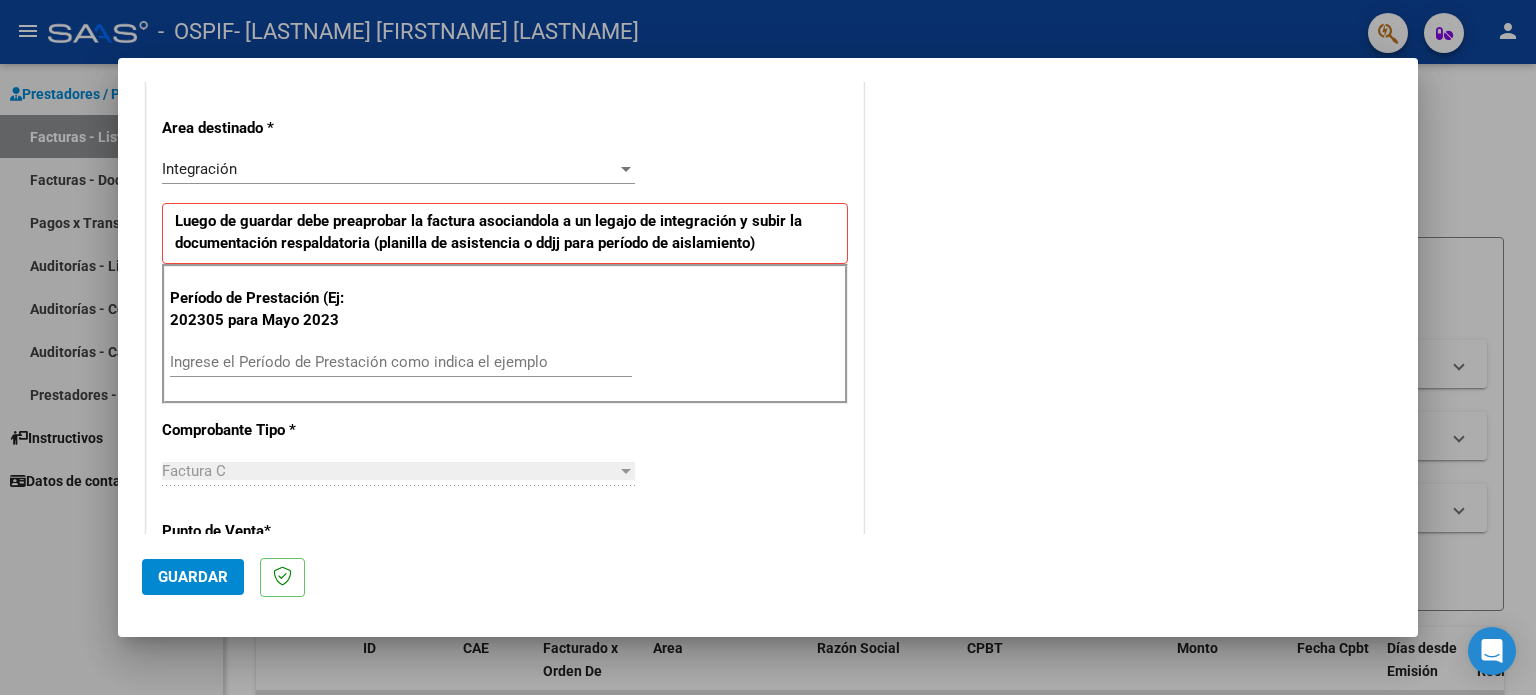 click on "Ingrese el Período de Prestación como indica el ejemplo" at bounding box center (401, 362) 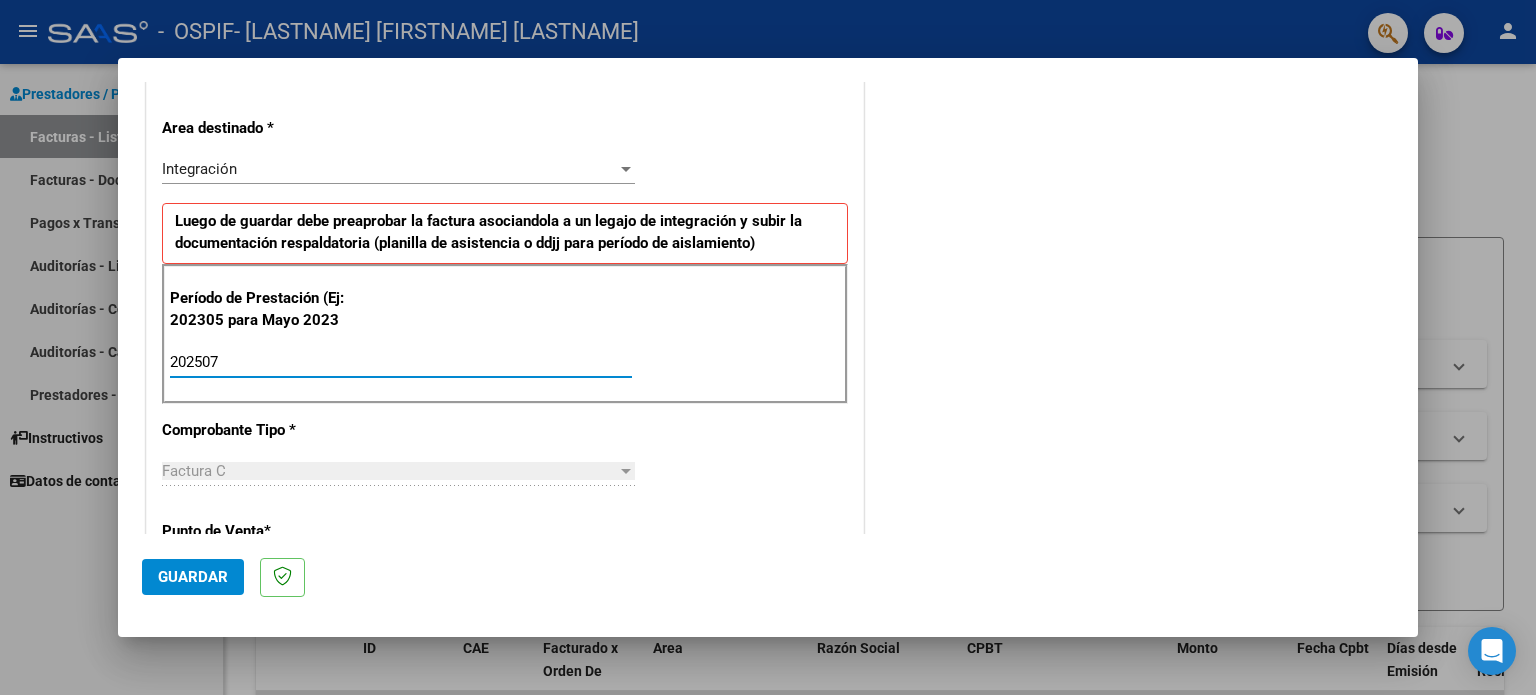 type on "202507" 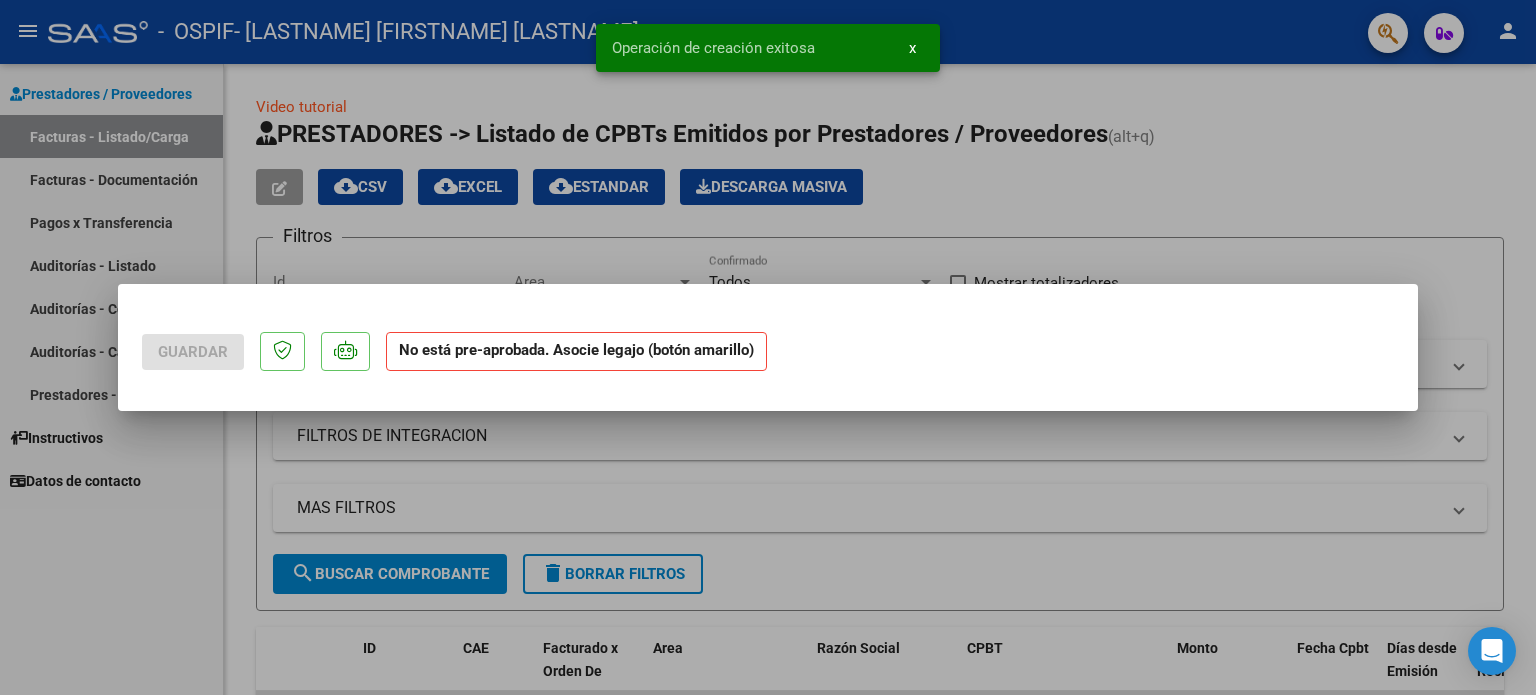 scroll, scrollTop: 0, scrollLeft: 0, axis: both 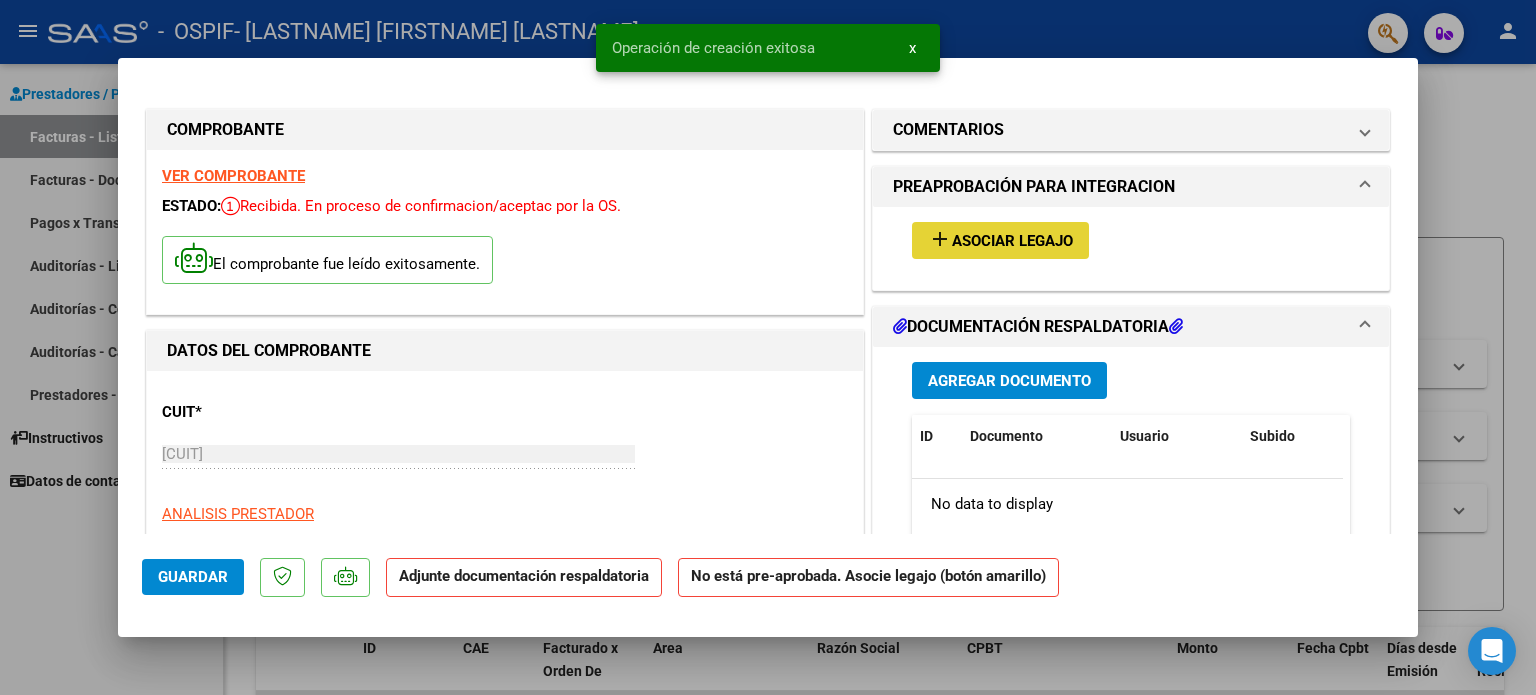 click on "add Asociar Legajo" at bounding box center [1000, 240] 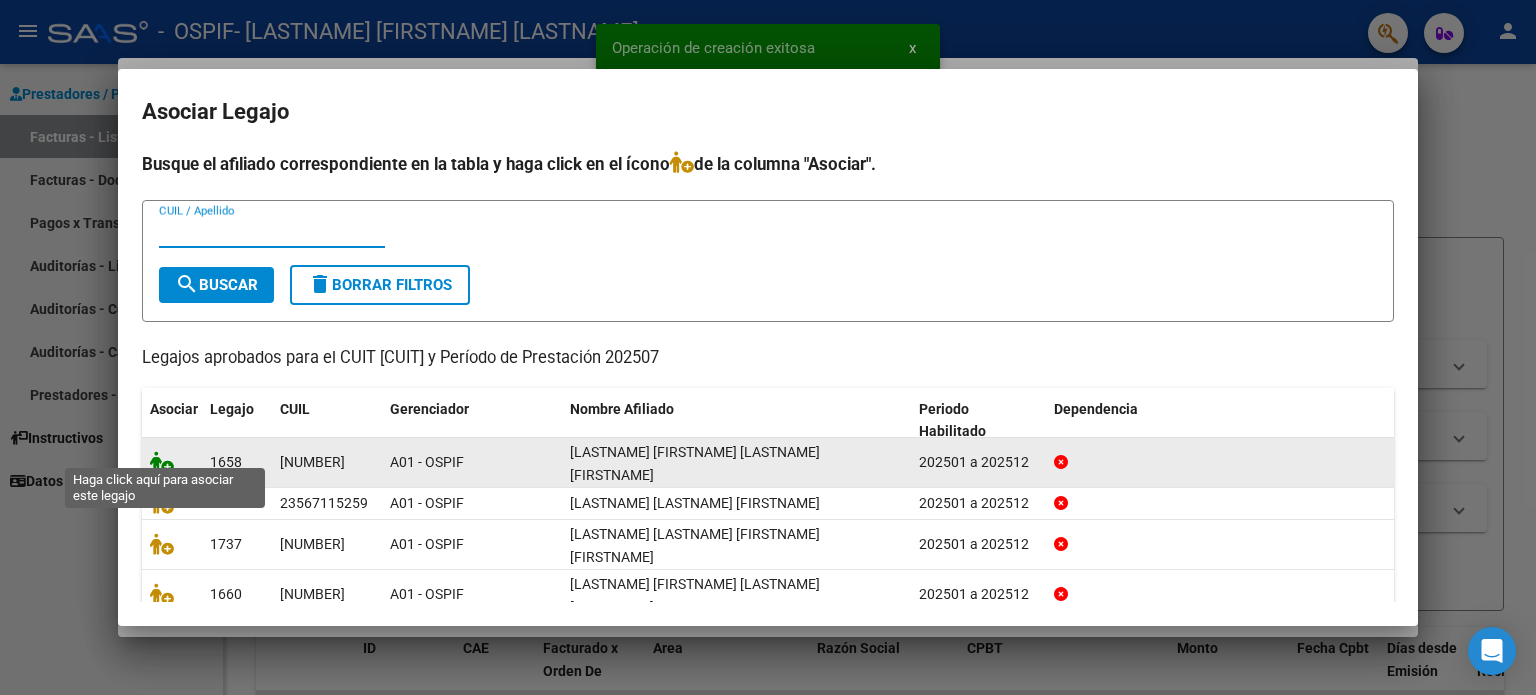 click 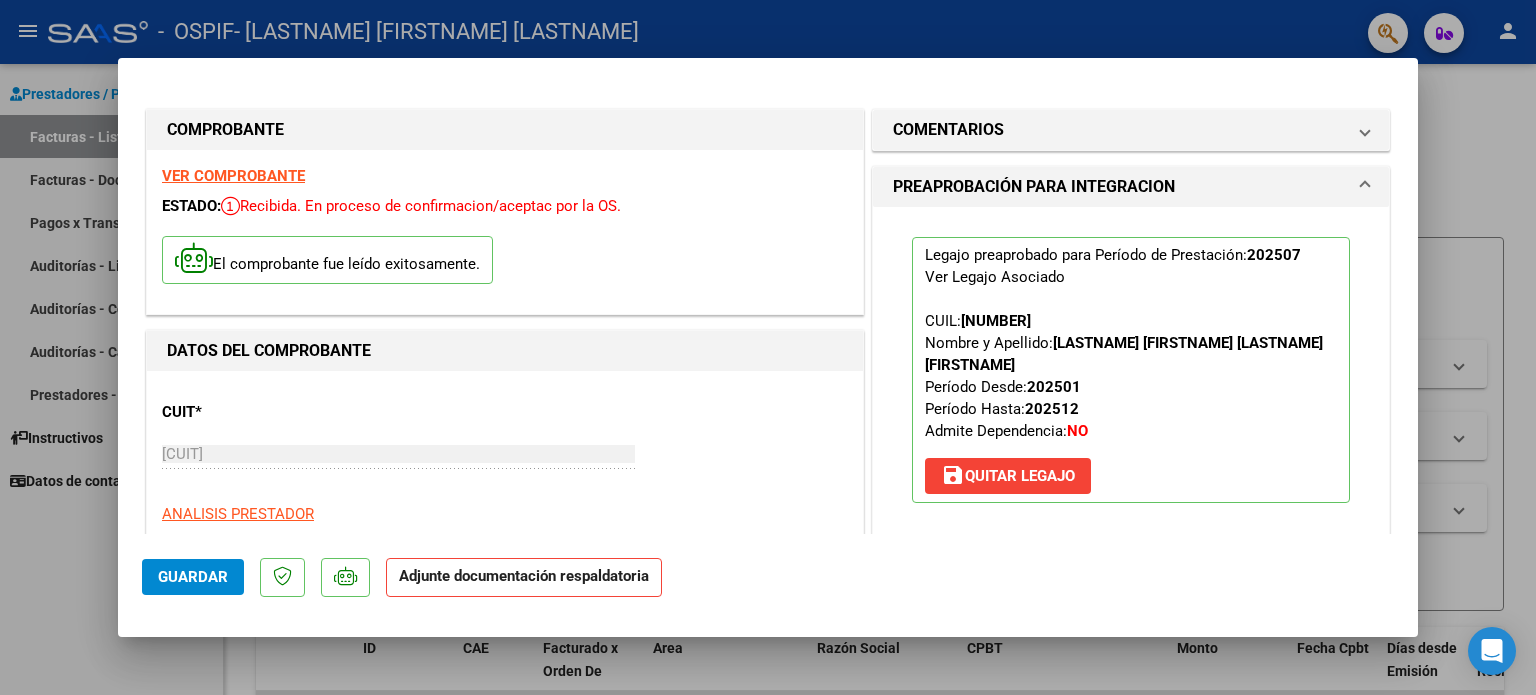 scroll, scrollTop: 400, scrollLeft: 0, axis: vertical 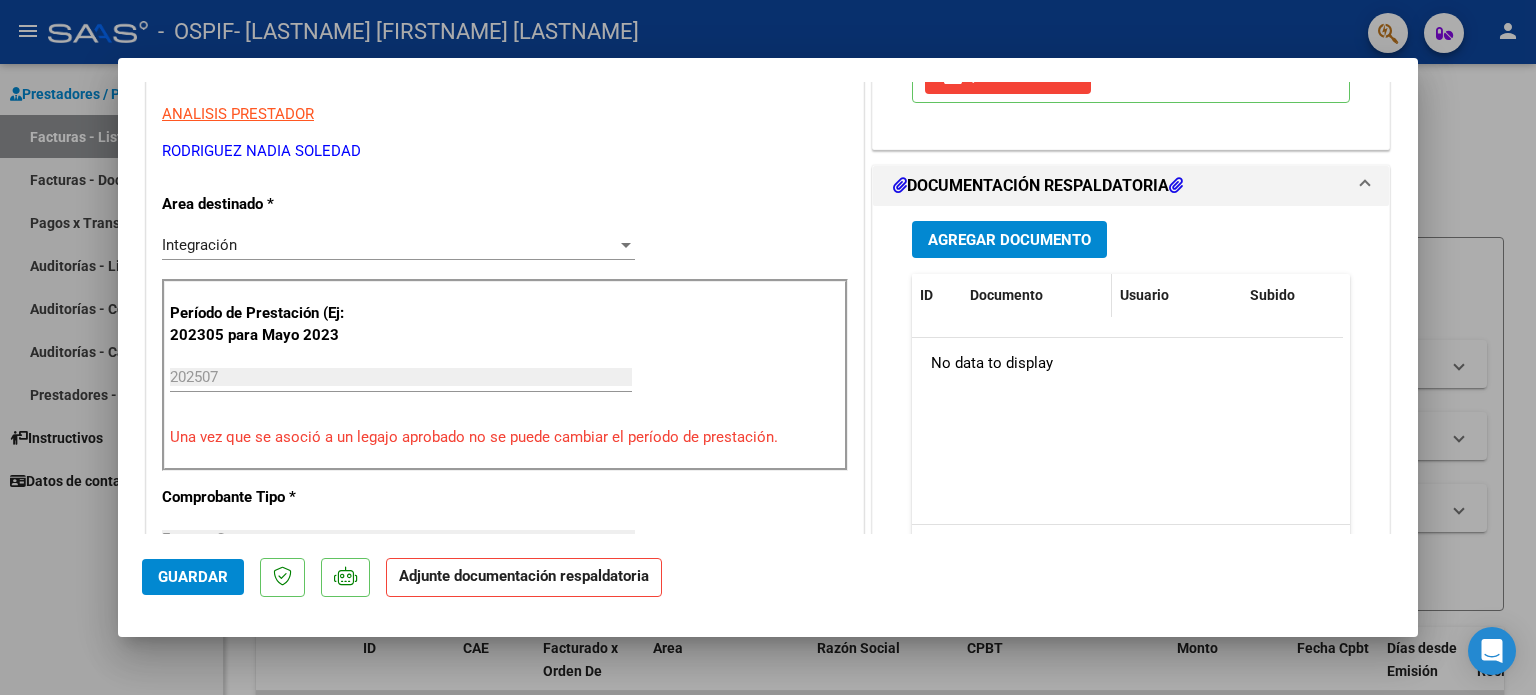 click on "Documento" at bounding box center (1037, 295) 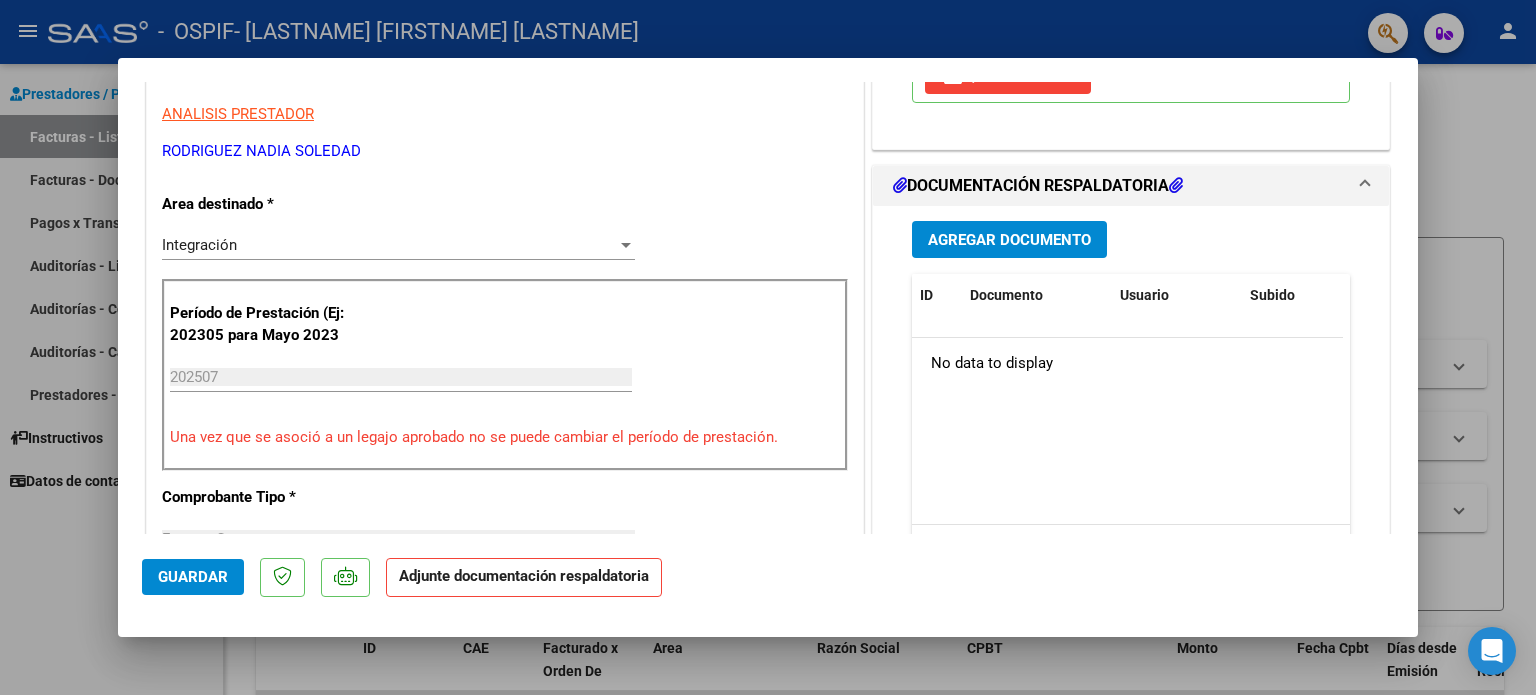 click on "Agregar Documento" at bounding box center (1009, 239) 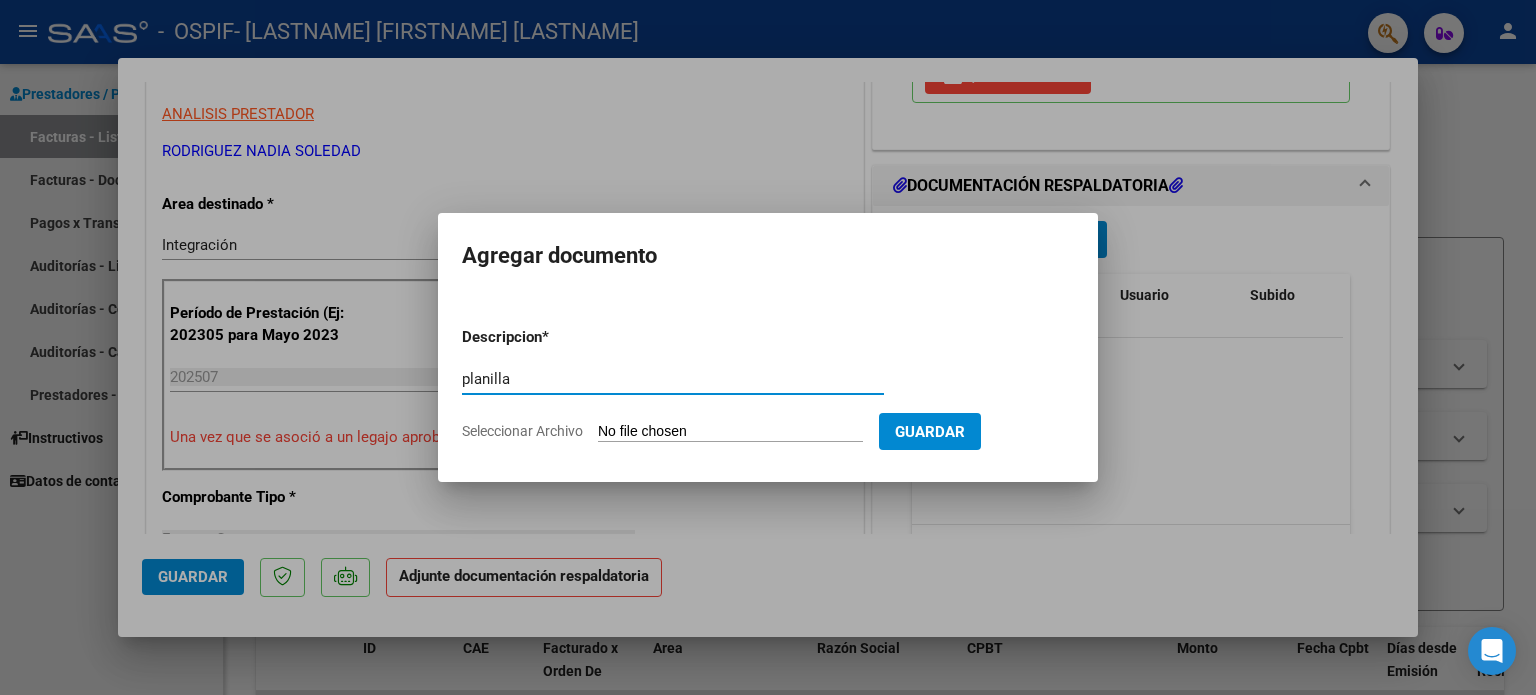 type on "planilla" 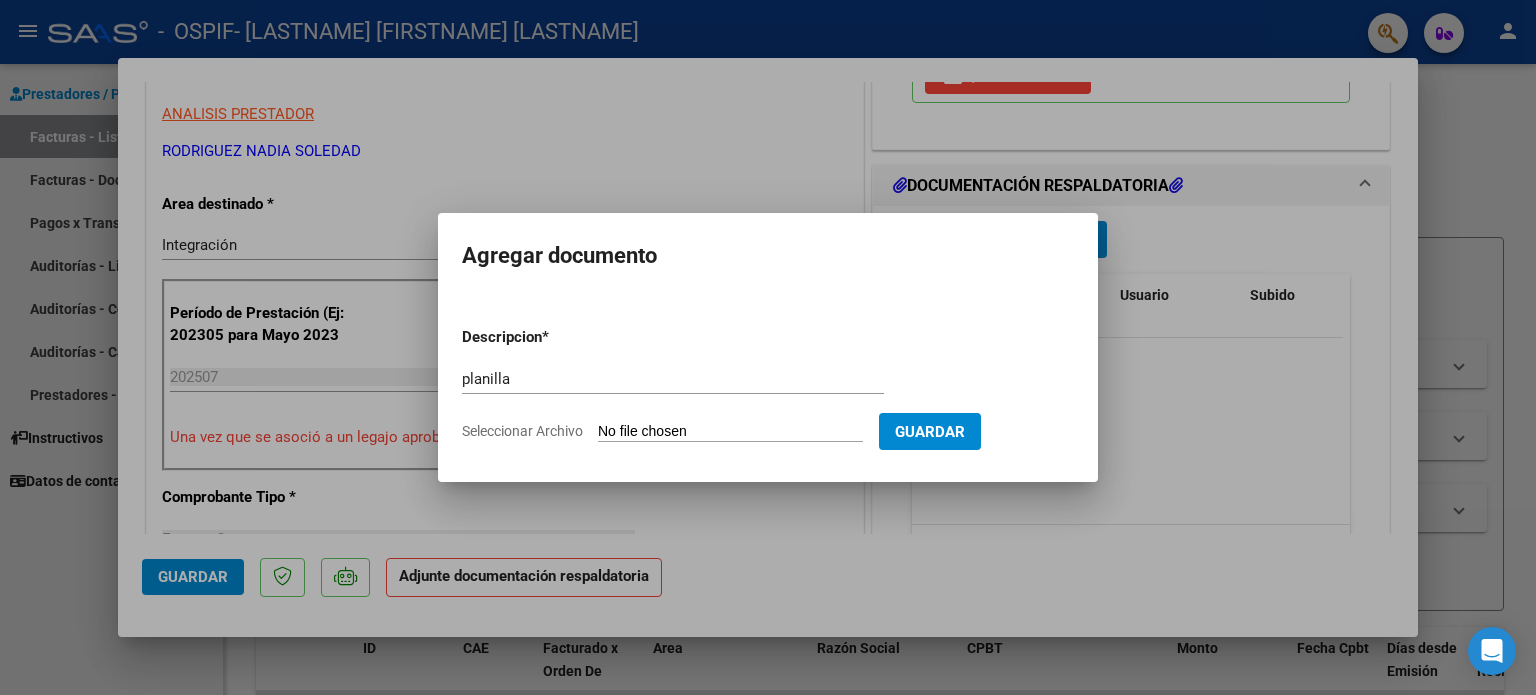click on "Seleccionar Archivo" at bounding box center [730, 432] 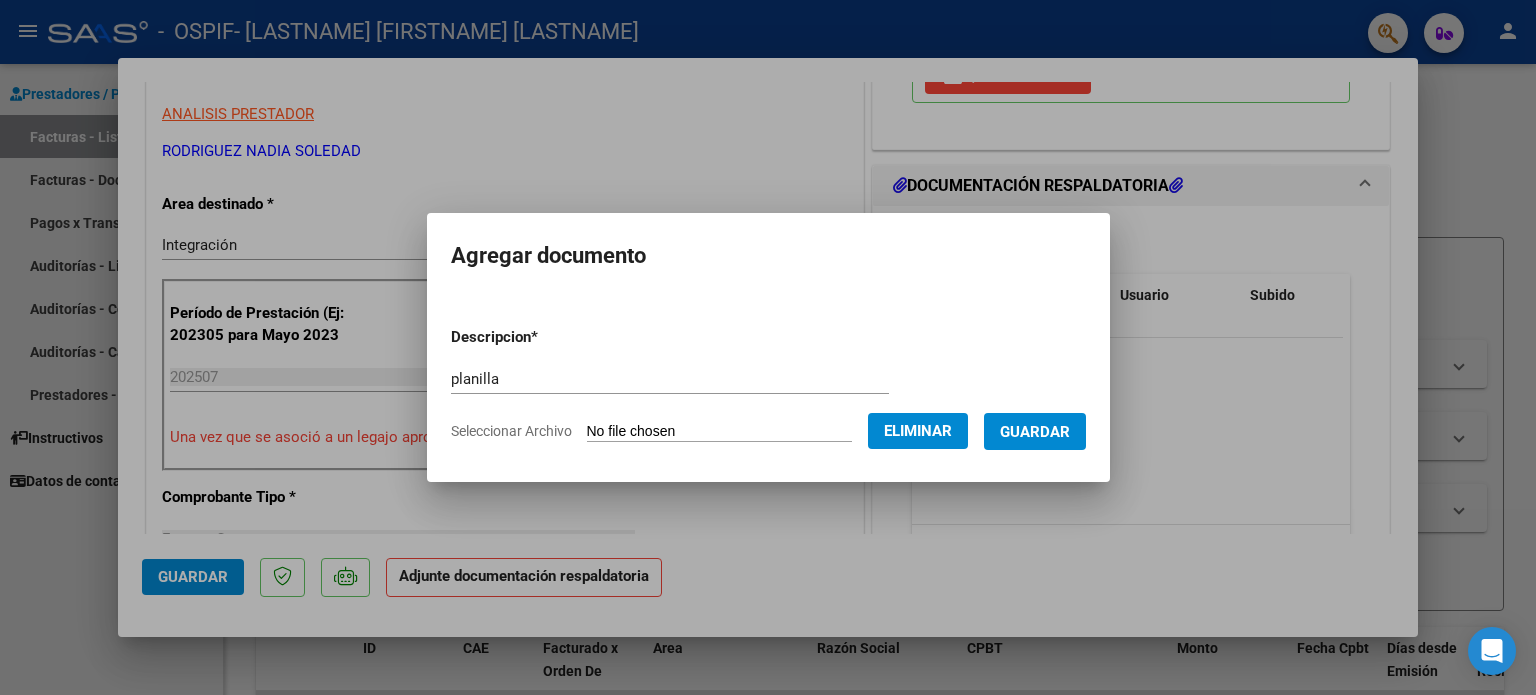 click on "Guardar" at bounding box center (1035, 432) 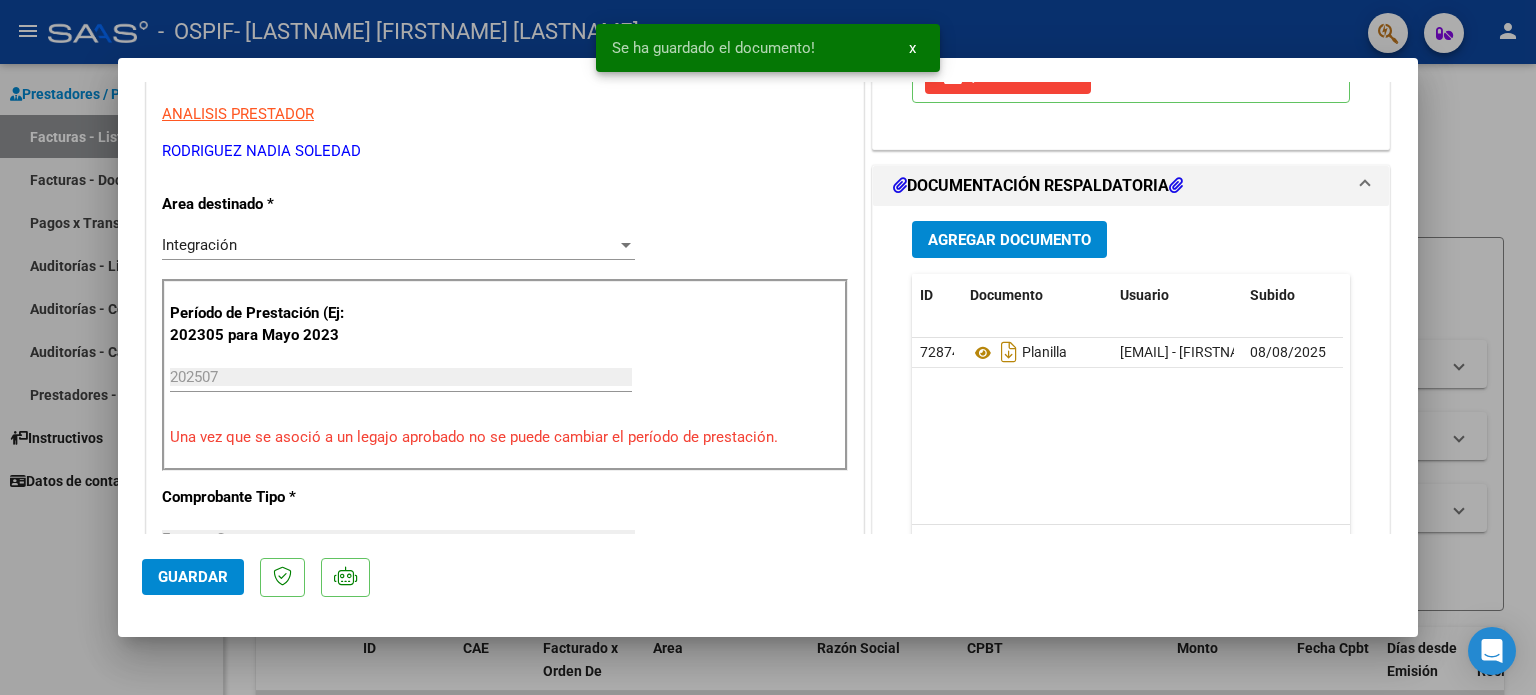 click on "Agregar Documento ID Documento Usuario Subido Acción 72874  Planilla   nay.rodriguez90@hotmail.com - Nadia  Rodriguez   08/08/2025   1 total   1" at bounding box center [1131, 405] 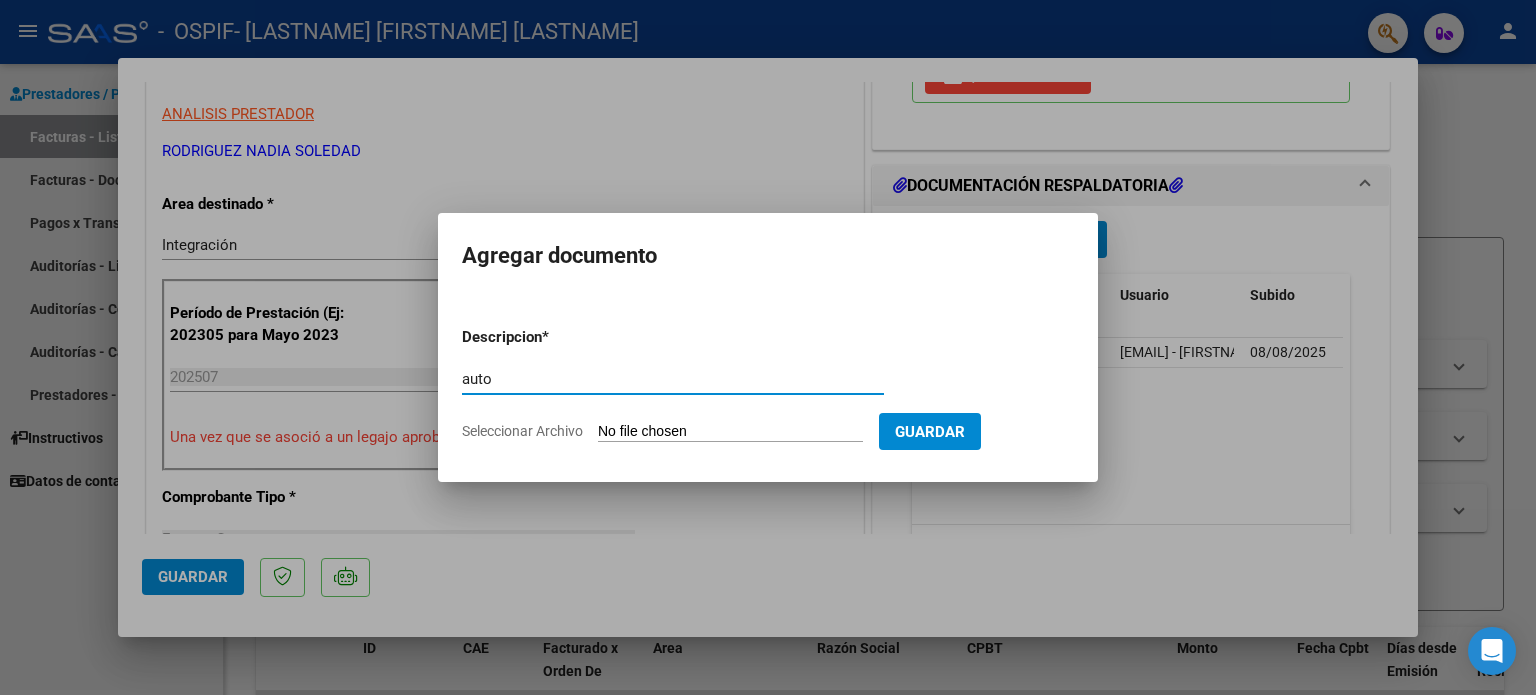 type on "auto" 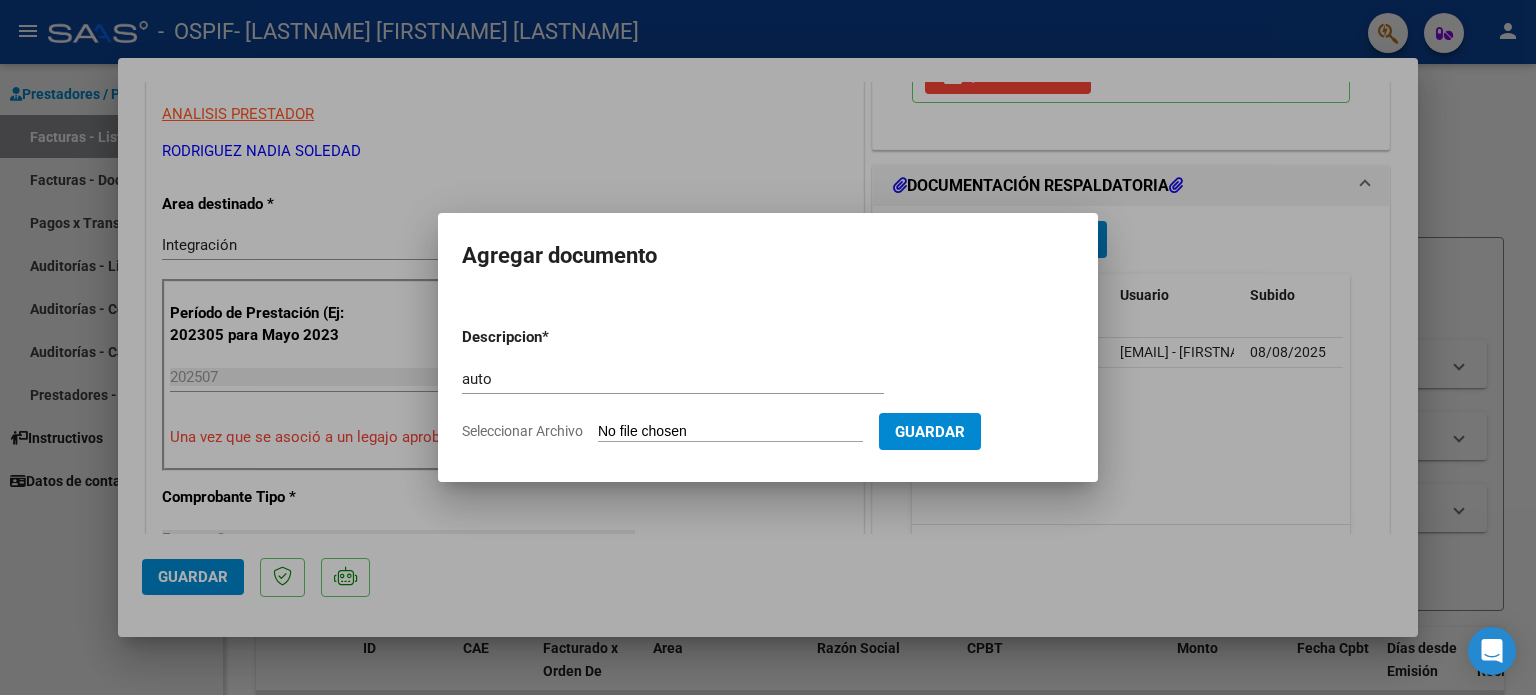 click on "Seleccionar Archivo" at bounding box center (730, 432) 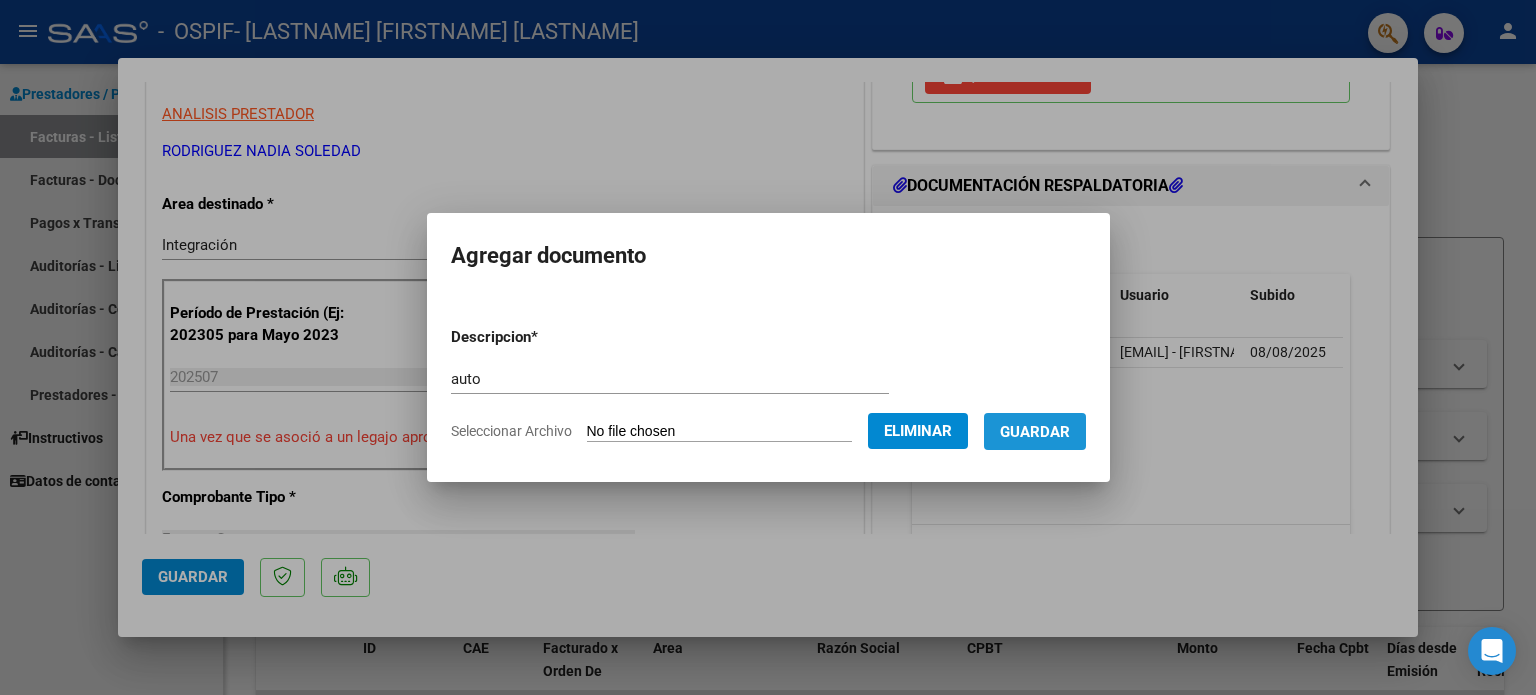 click on "Guardar" at bounding box center [1035, 432] 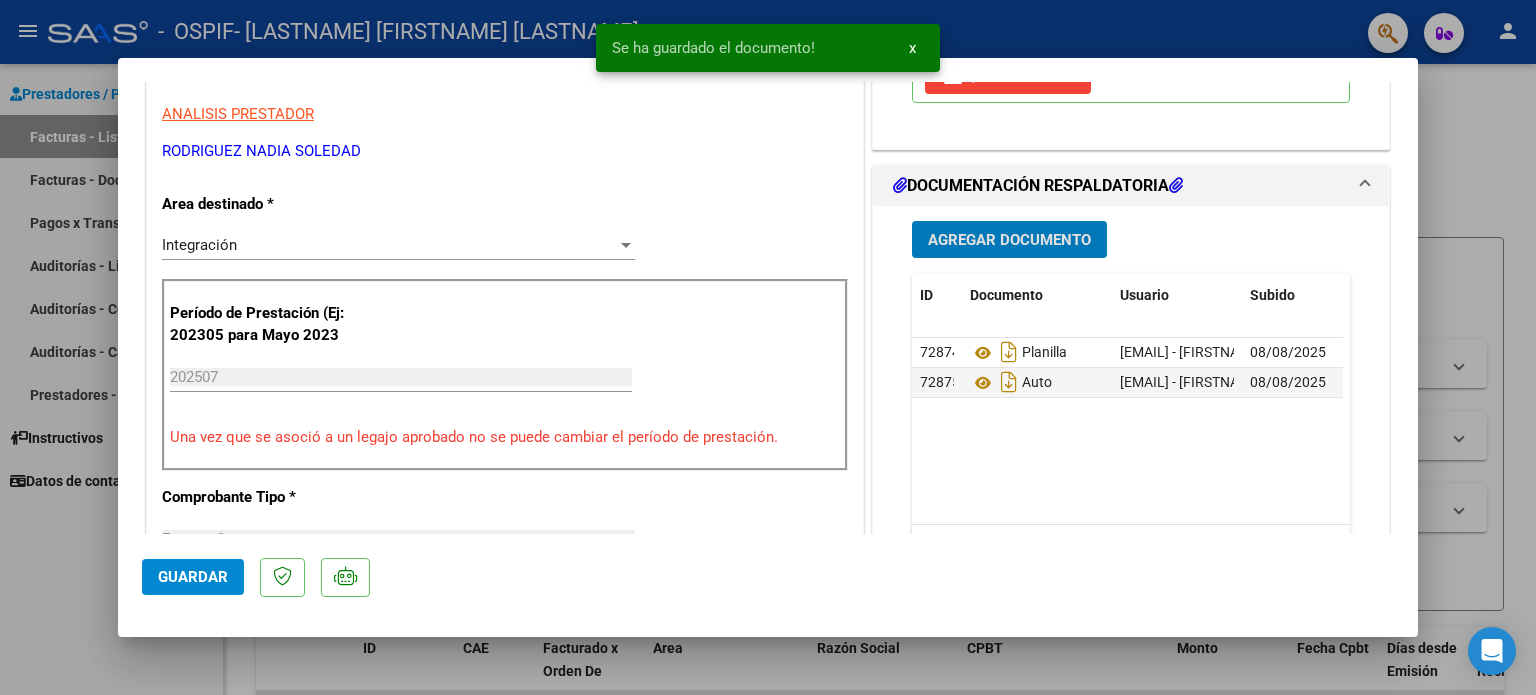 click on "Guardar" 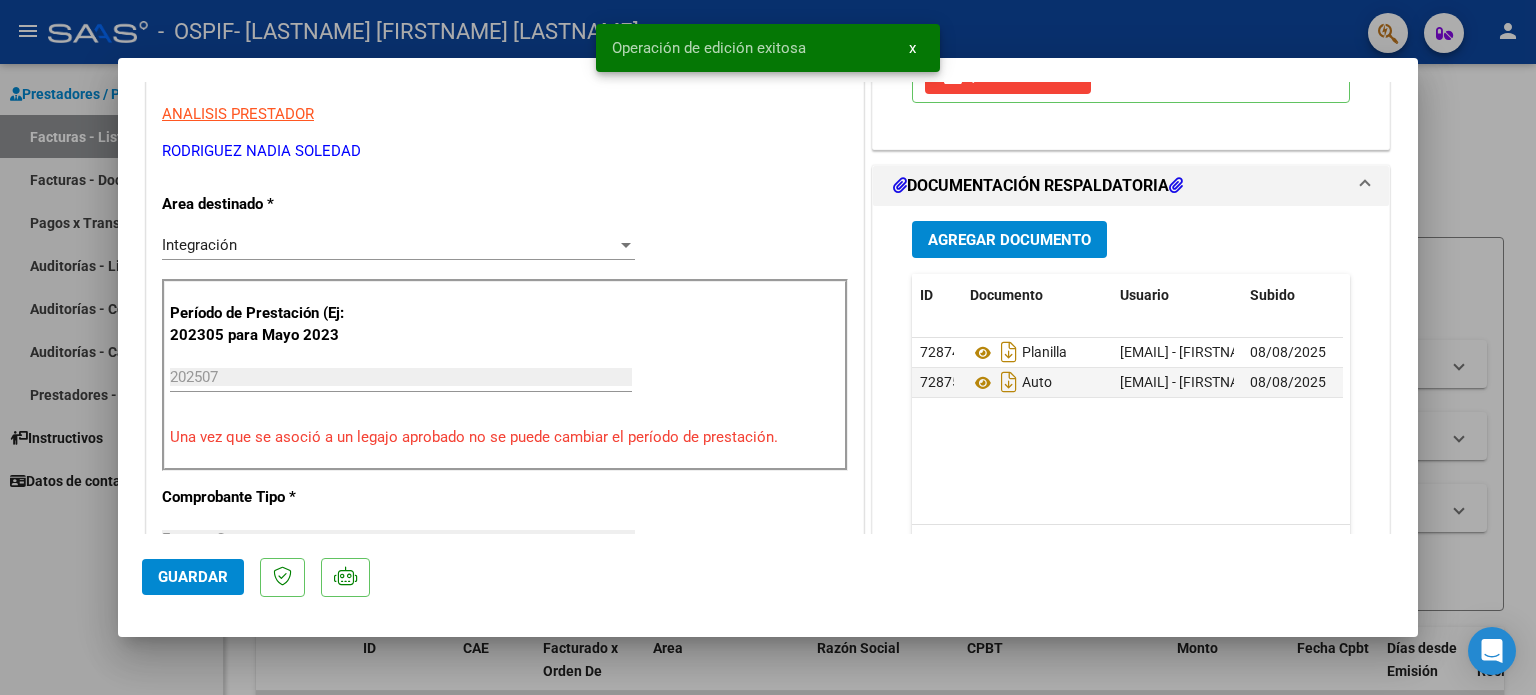 click at bounding box center [768, 347] 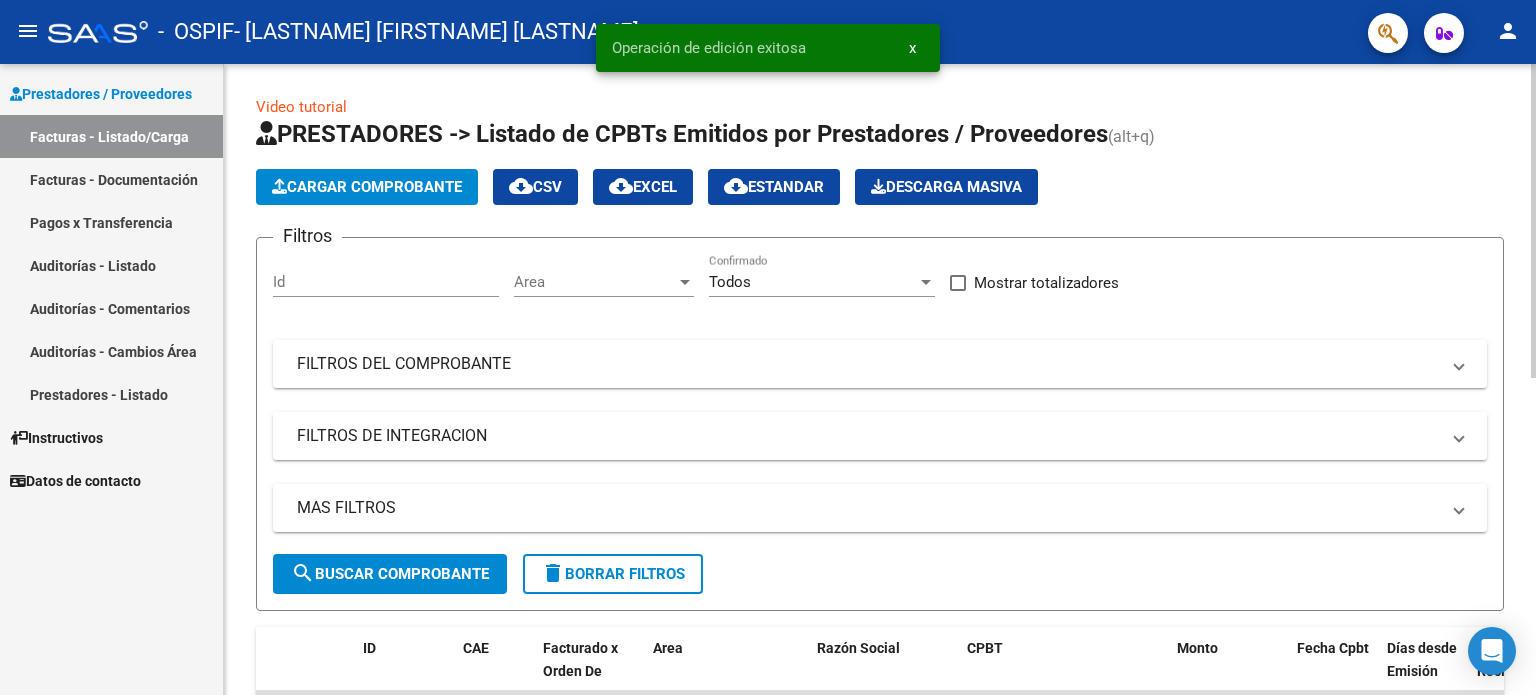 scroll, scrollTop: 400, scrollLeft: 0, axis: vertical 